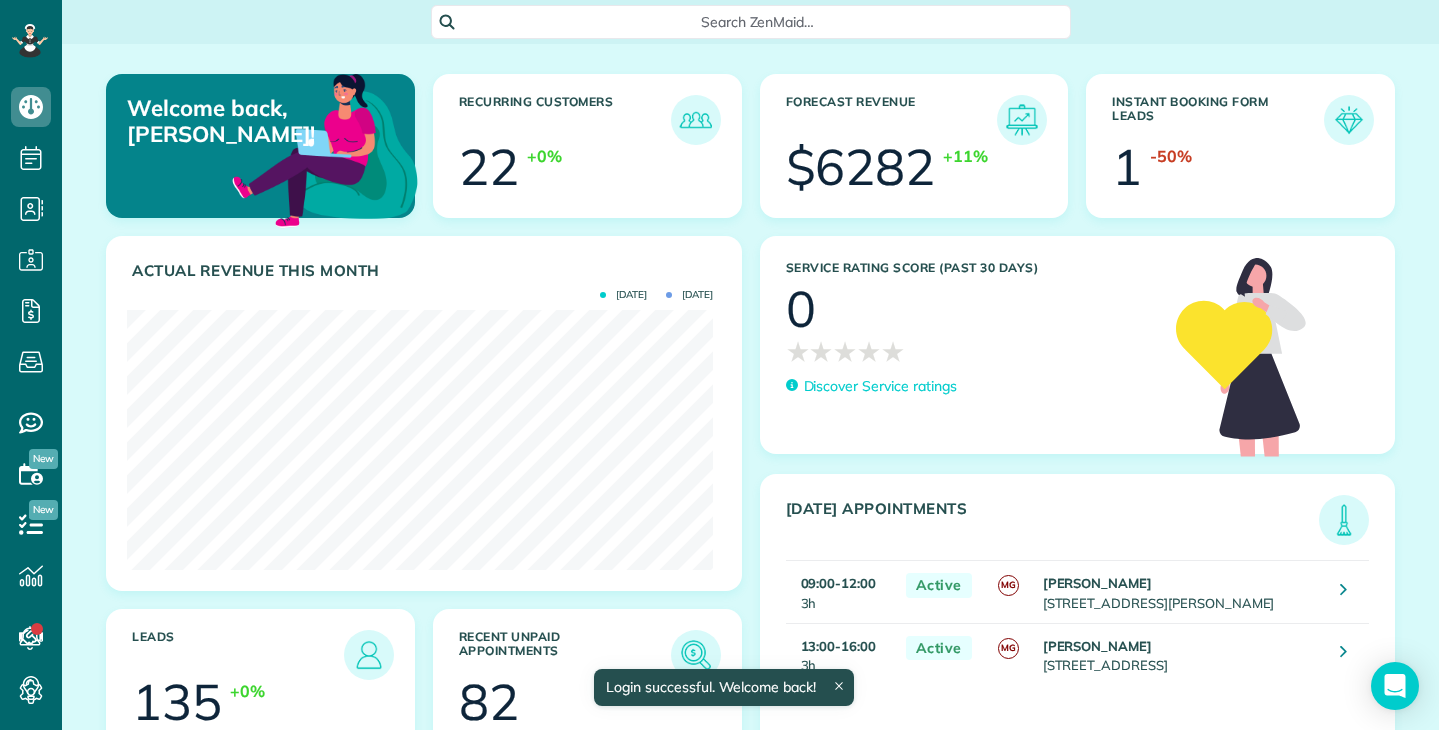 scroll, scrollTop: 0, scrollLeft: 0, axis: both 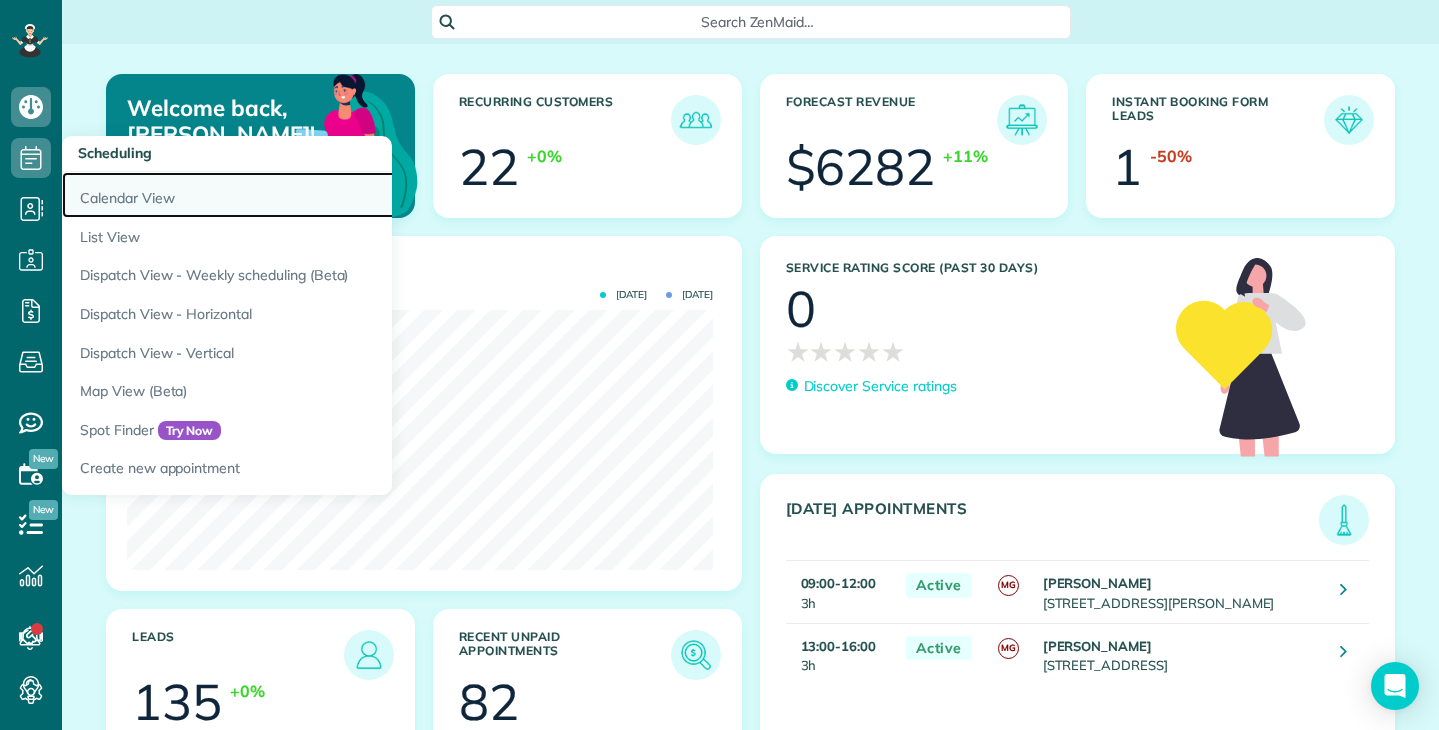 click on "Calendar View" at bounding box center (312, 195) 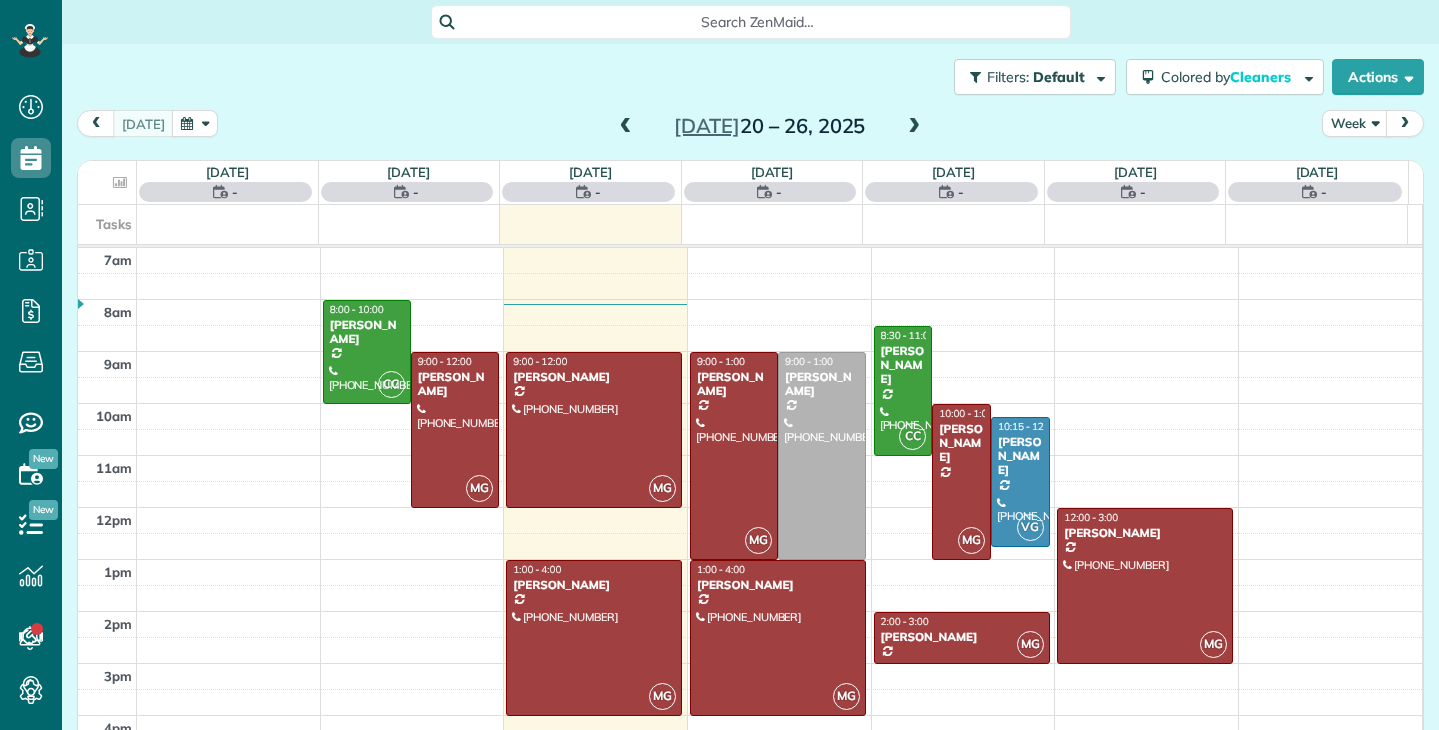scroll, scrollTop: 0, scrollLeft: 0, axis: both 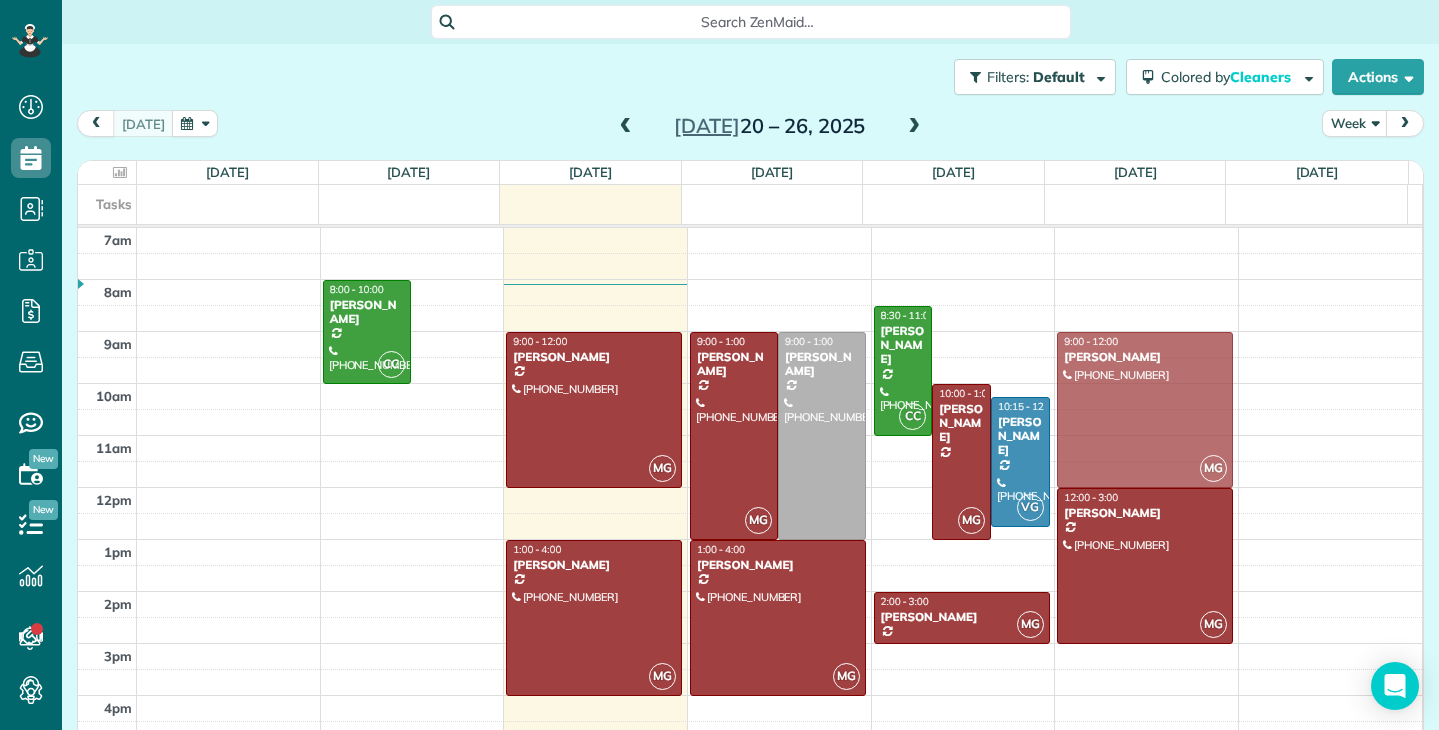drag, startPoint x: 459, startPoint y: 405, endPoint x: 1084, endPoint y: 405, distance: 625 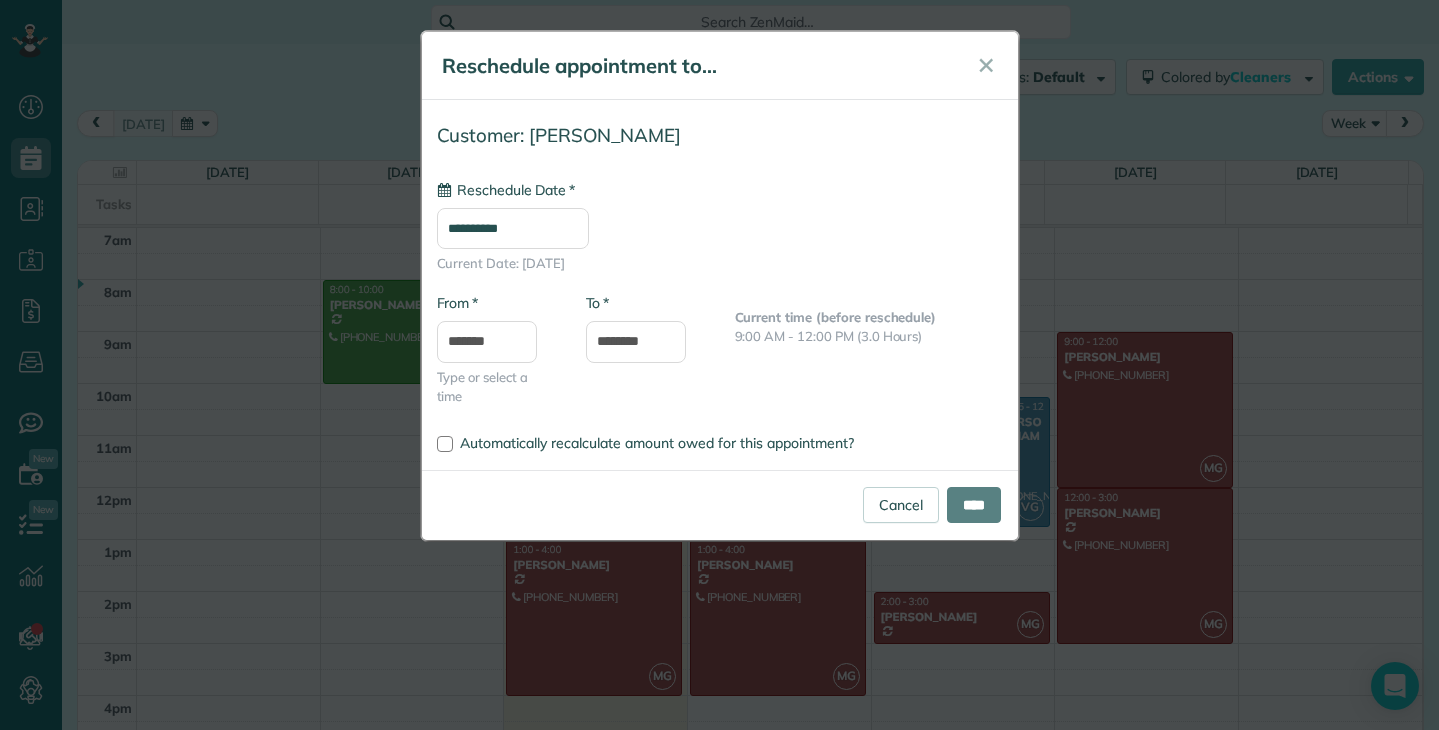 type on "**********" 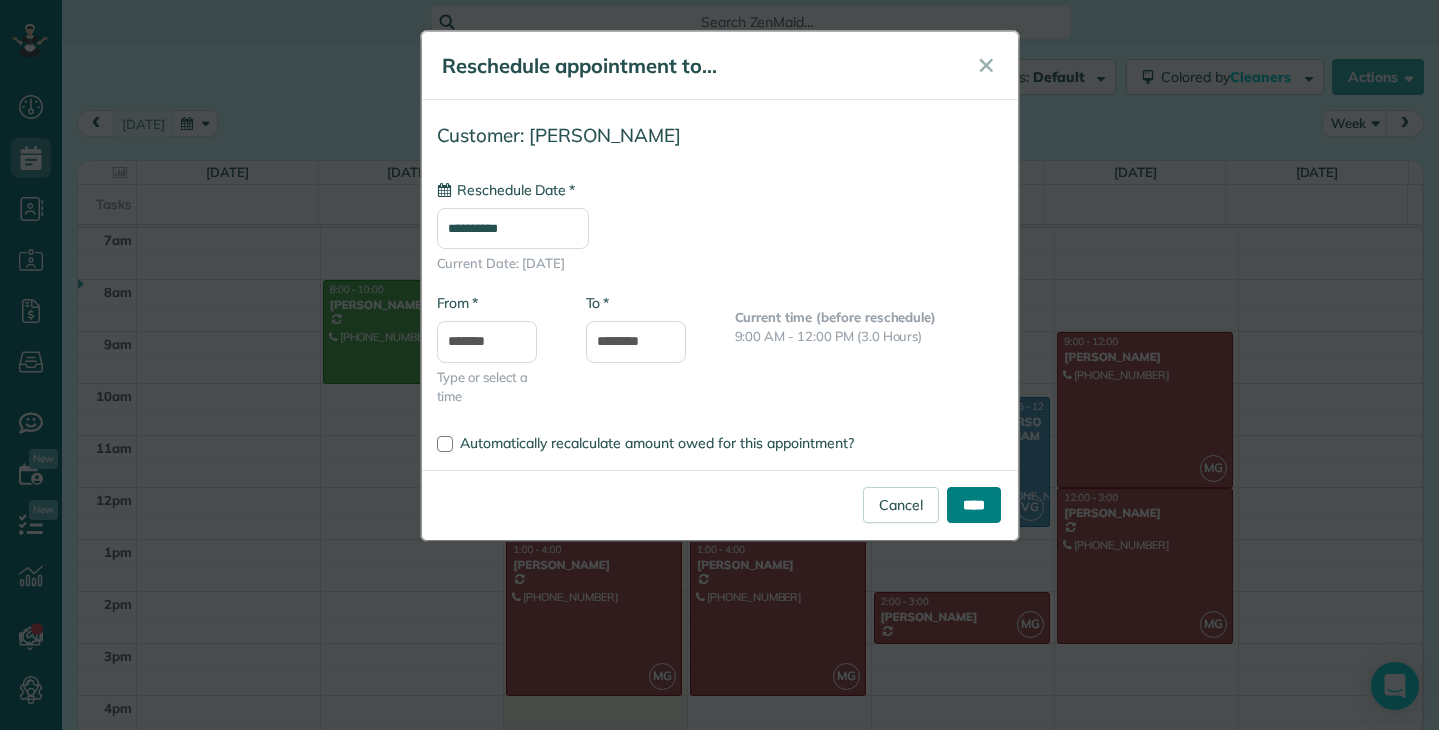 click on "****" at bounding box center (974, 505) 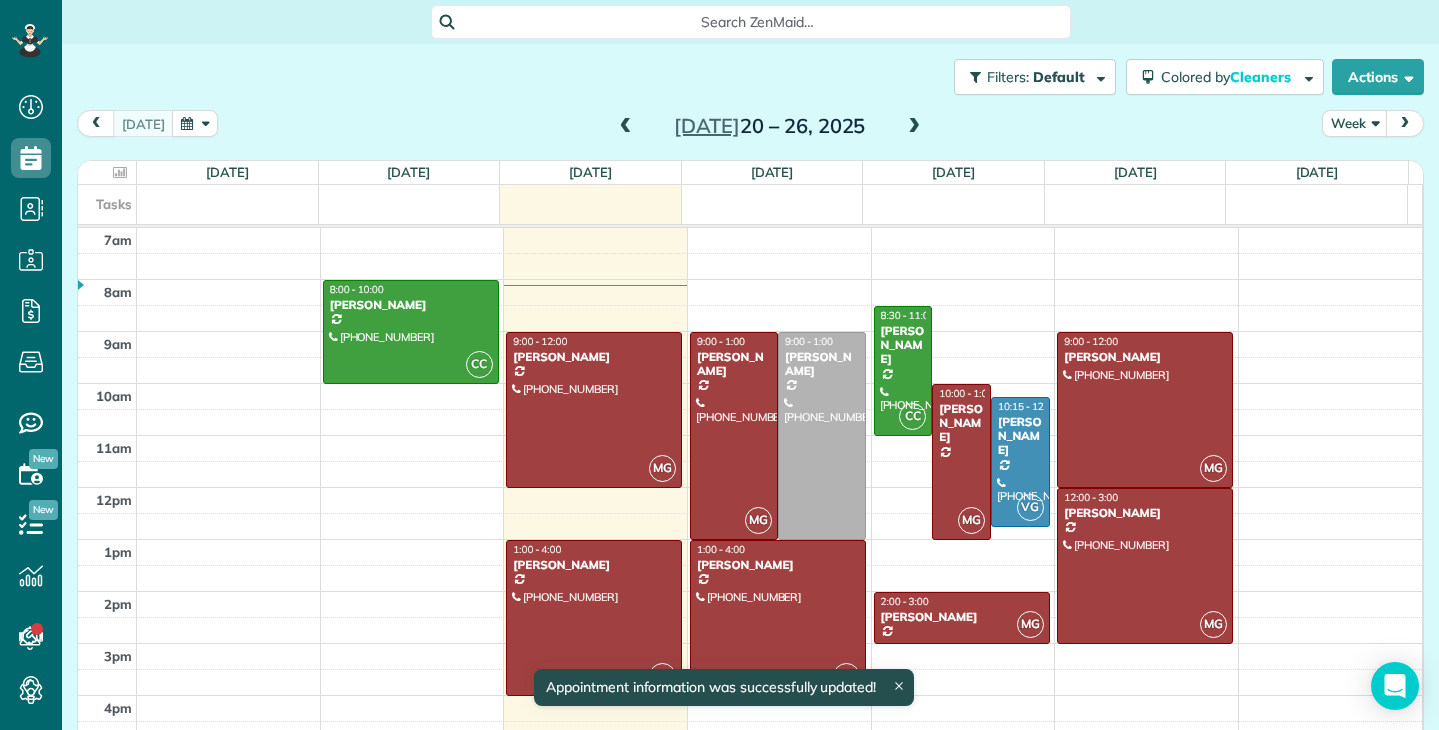 click at bounding box center [626, 127] 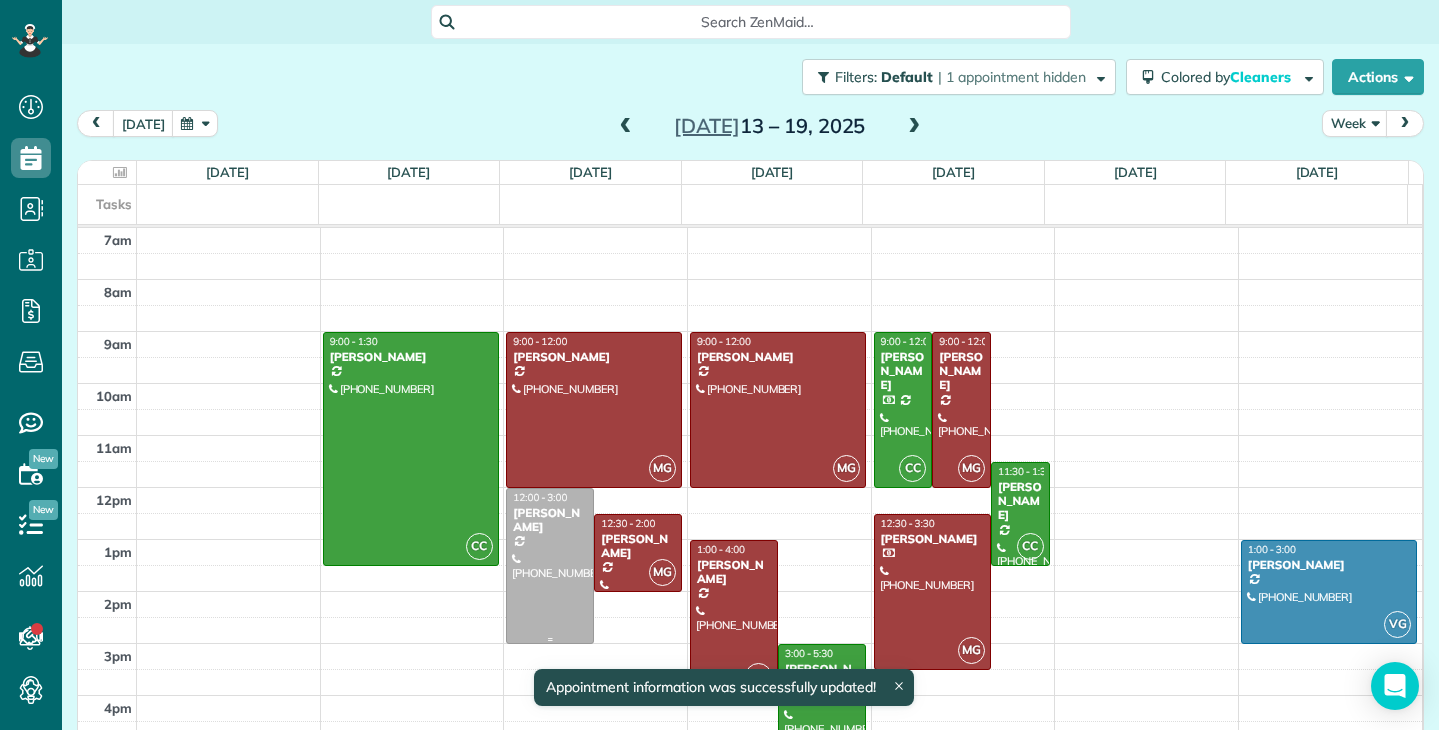 click at bounding box center (550, 566) 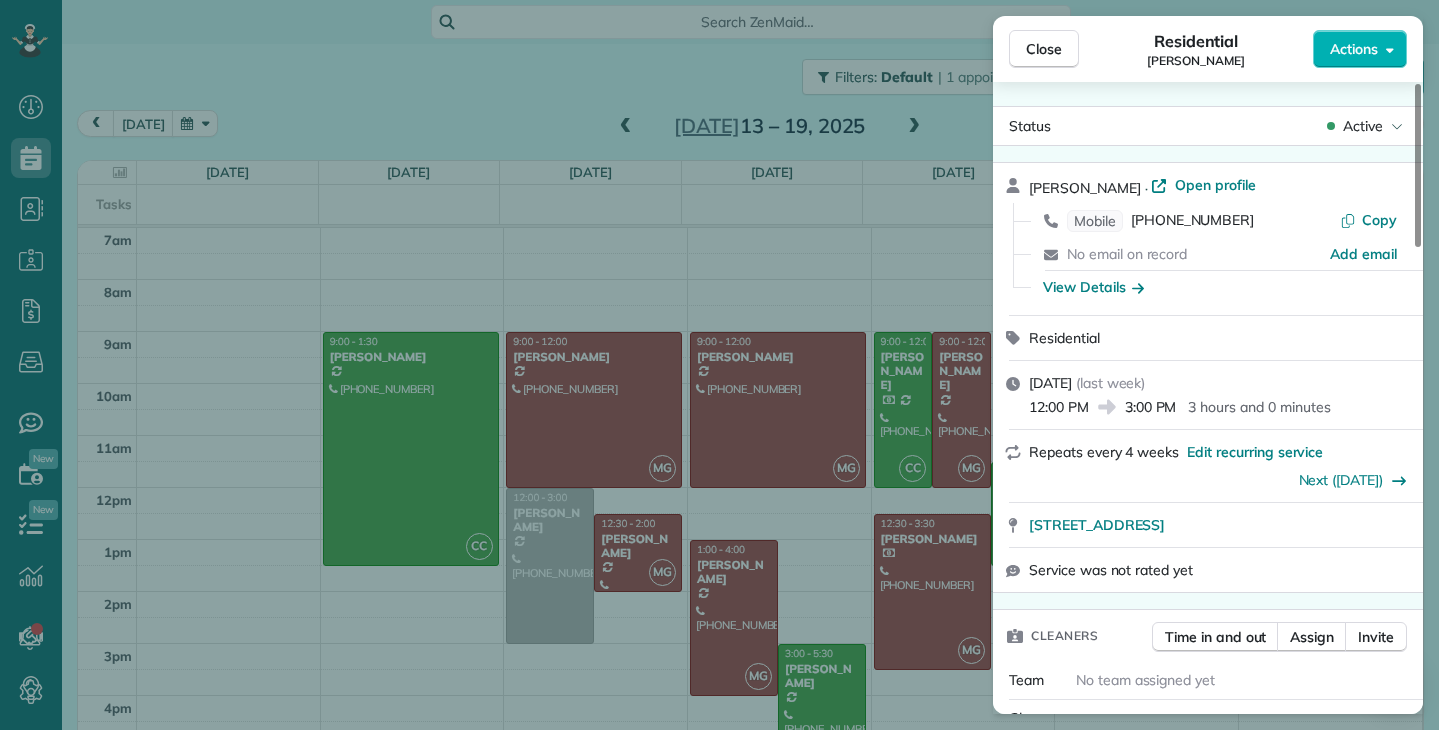 drag, startPoint x: 556, startPoint y: 570, endPoint x: 747, endPoint y: 432, distance: 235.63744 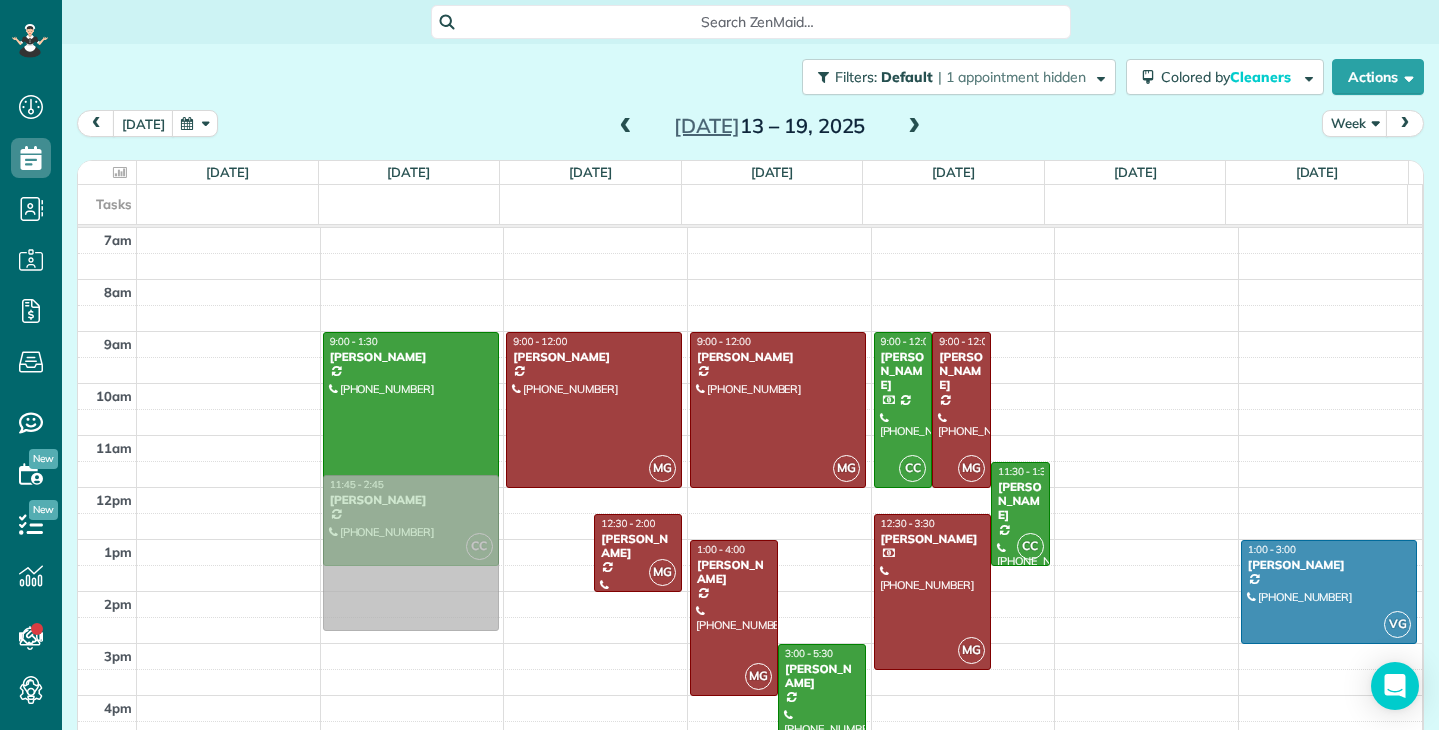 drag, startPoint x: 536, startPoint y: 581, endPoint x: 406, endPoint y: 567, distance: 130.75168 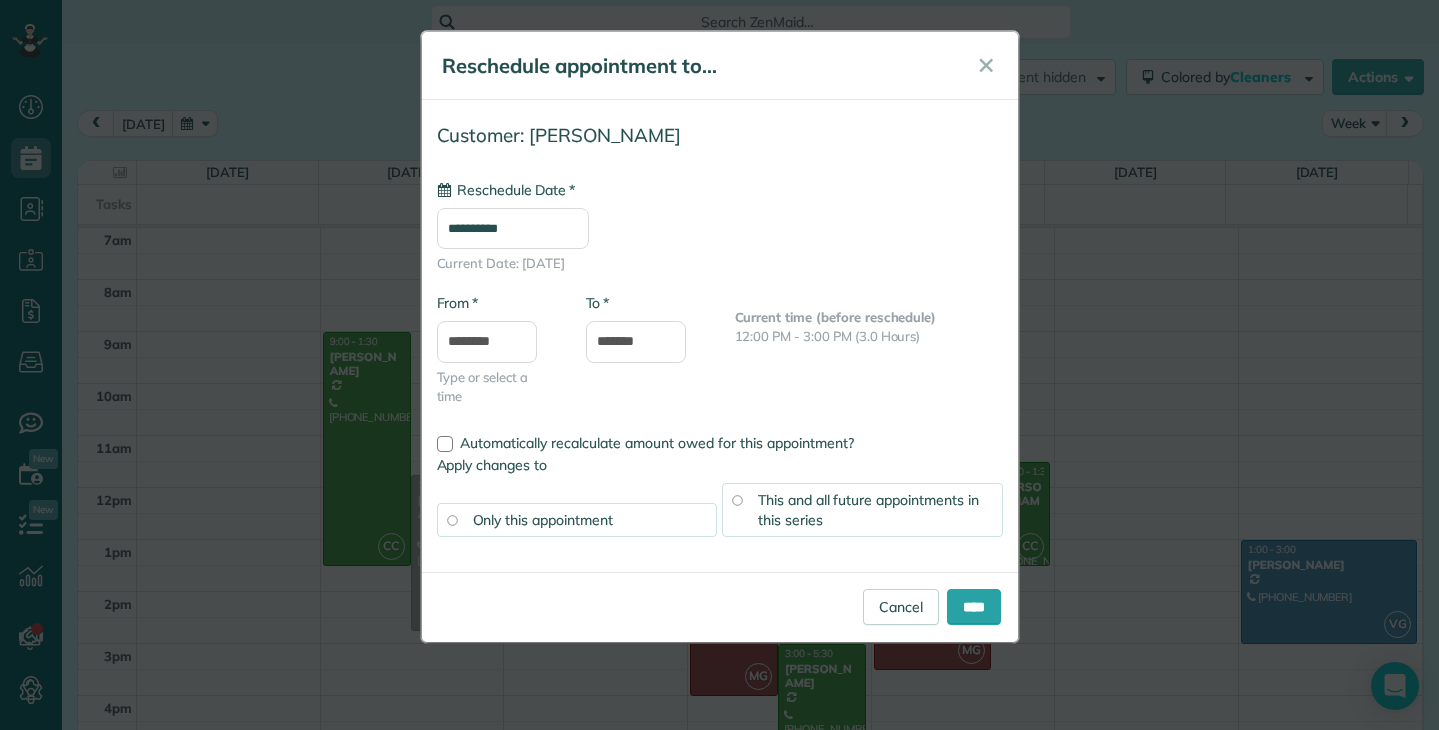 click on "**********" at bounding box center [513, 228] 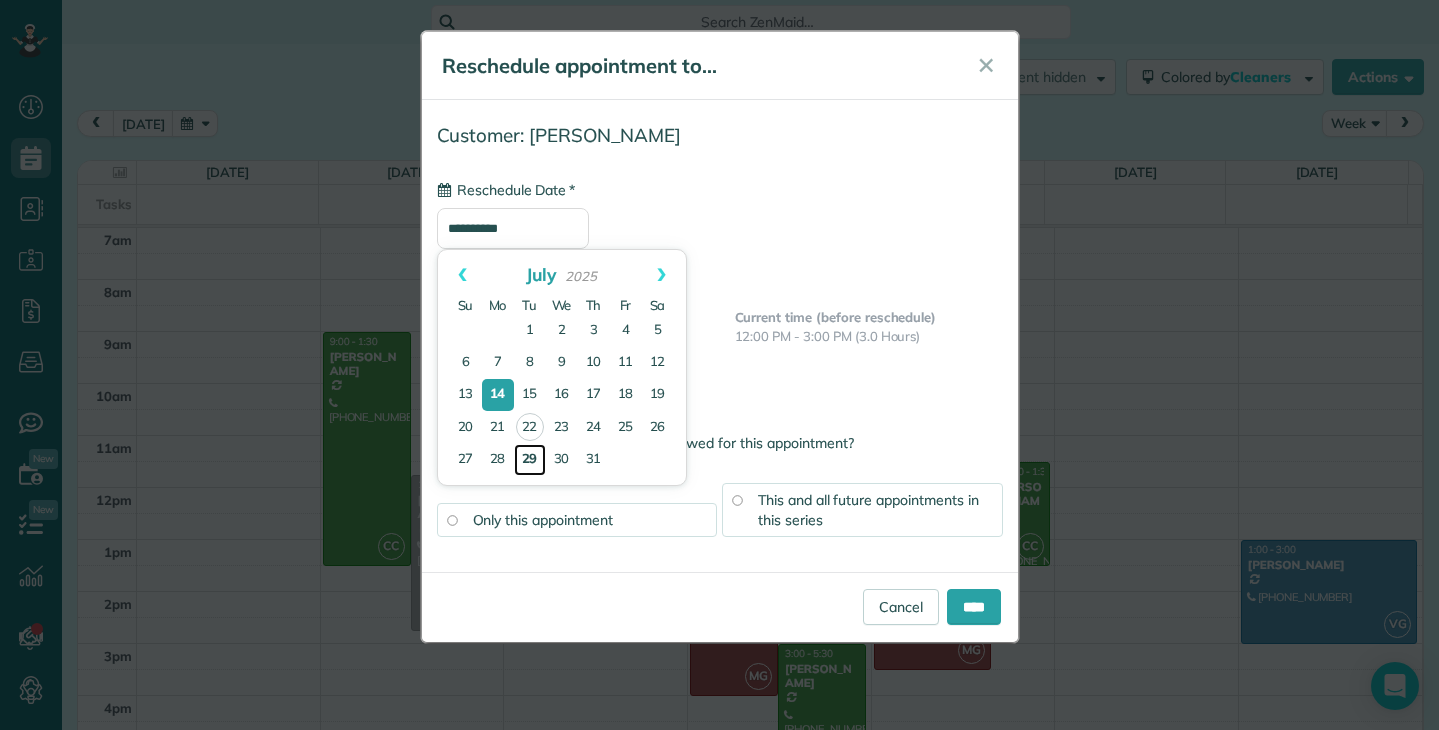click on "29" at bounding box center [530, 460] 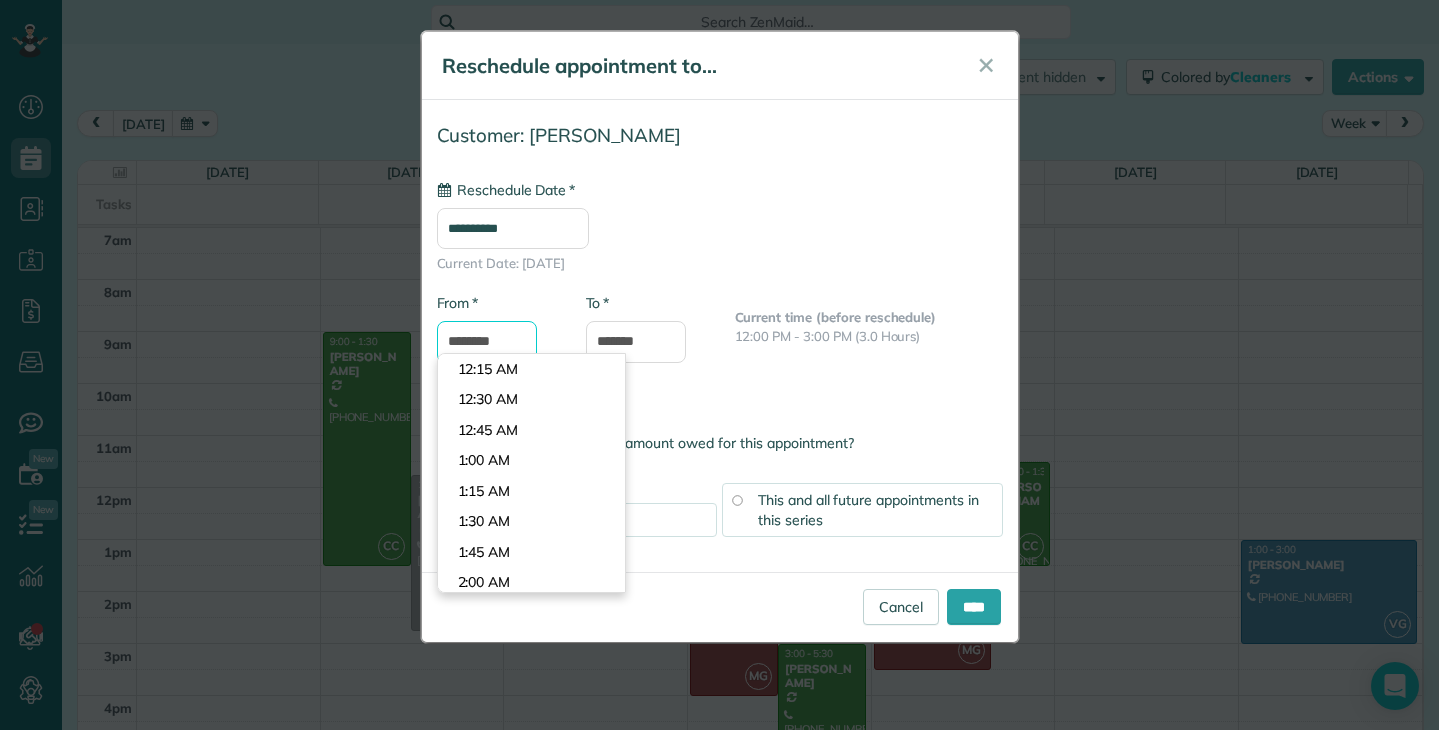 scroll, scrollTop: 1374, scrollLeft: 0, axis: vertical 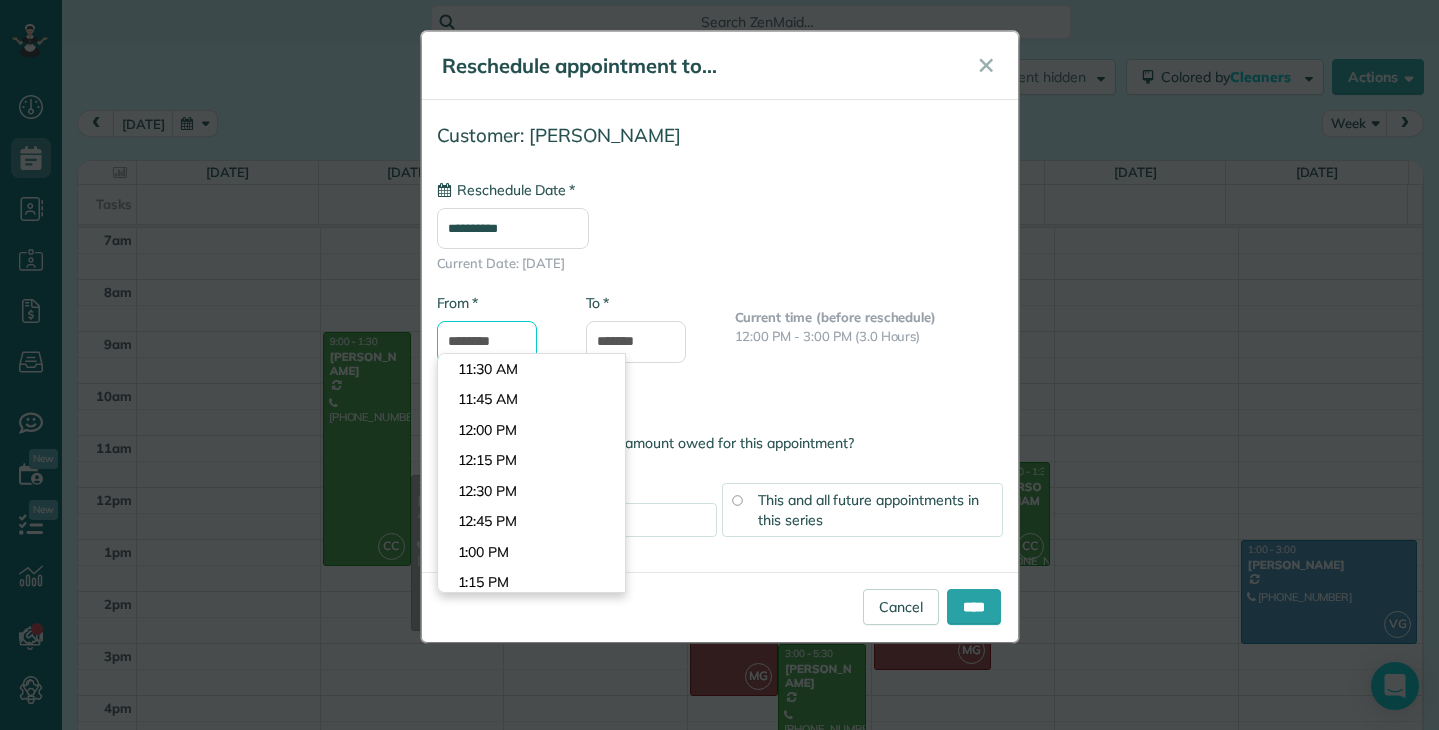 click on "********" at bounding box center (487, 342) 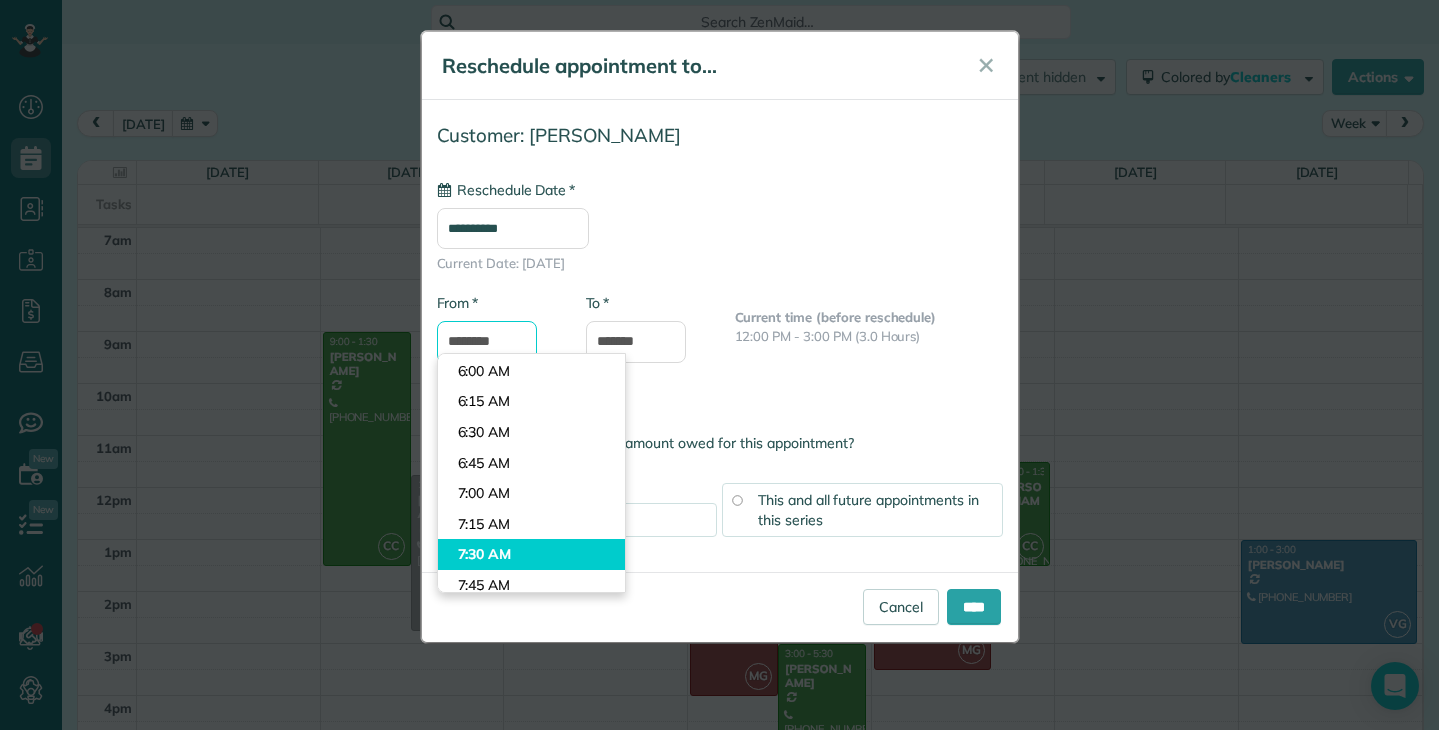 scroll, scrollTop: 800, scrollLeft: 0, axis: vertical 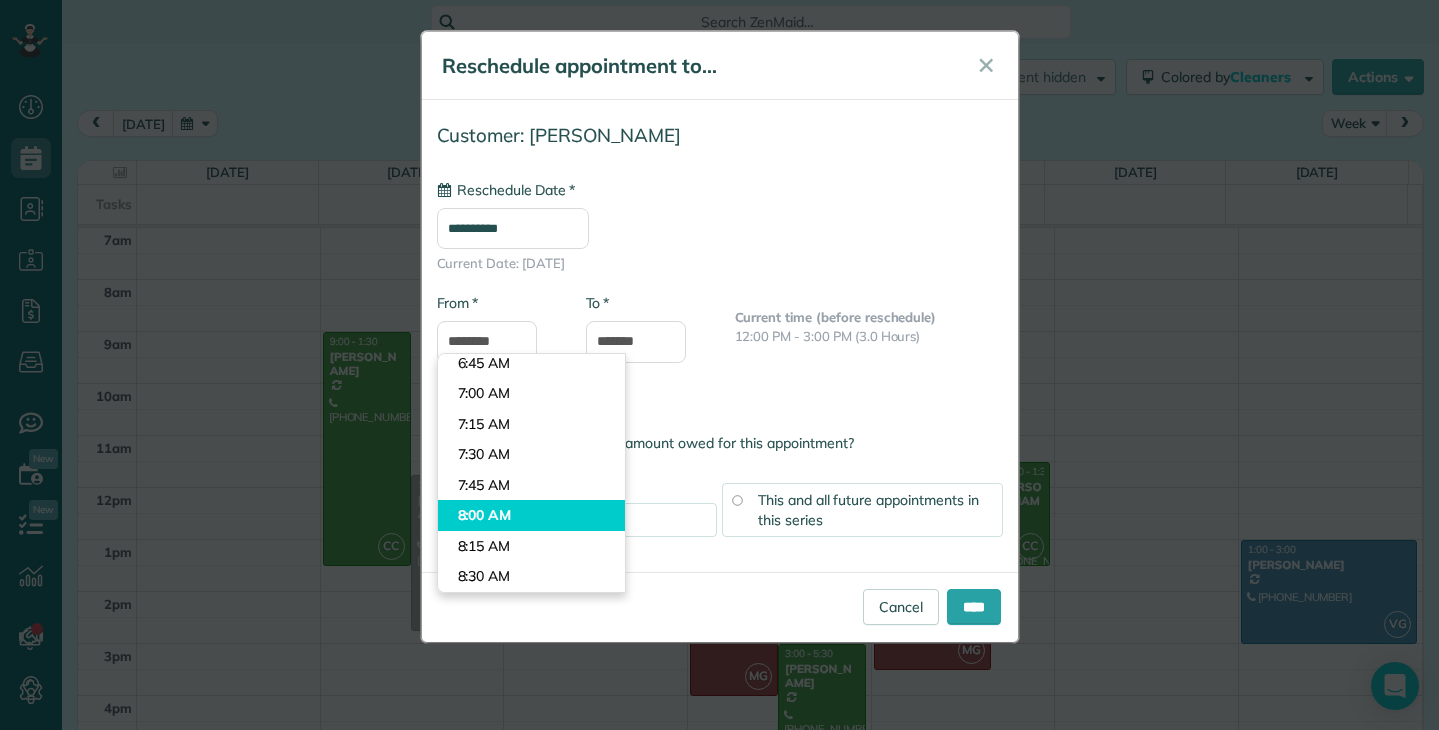 type on "*******" 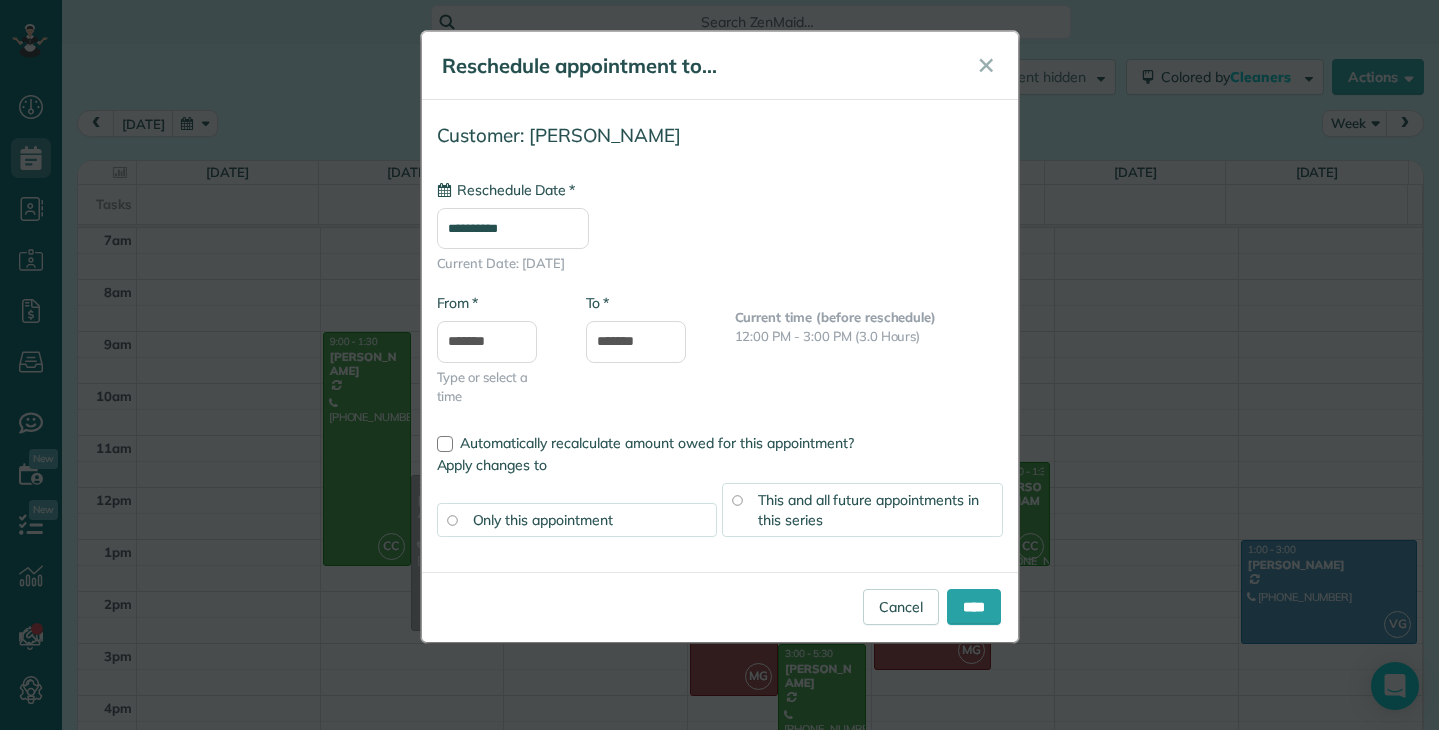 click on "Dashboard
Scheduling
Calendar View
List View
Dispatch View - Weekly scheduling (Beta)" at bounding box center (719, 365) 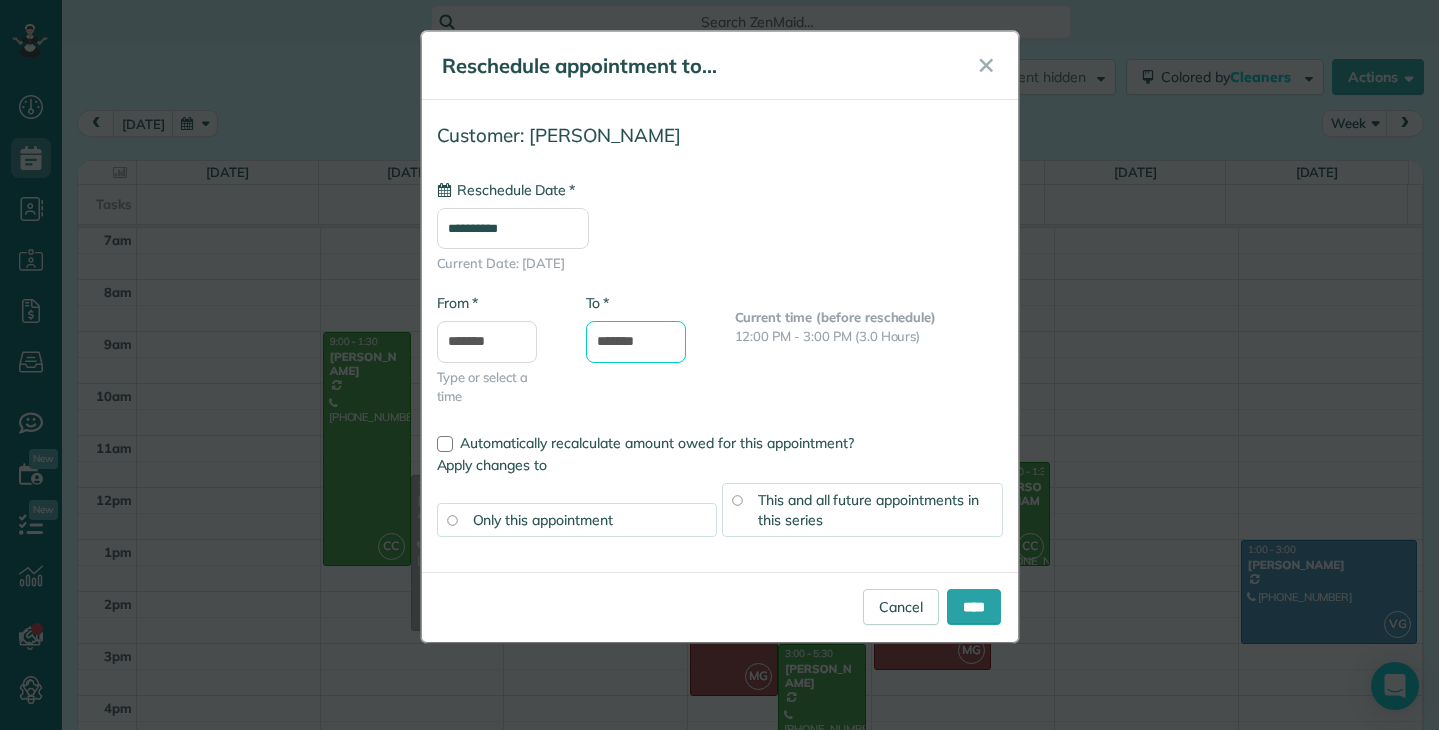 click on "*******" at bounding box center [636, 342] 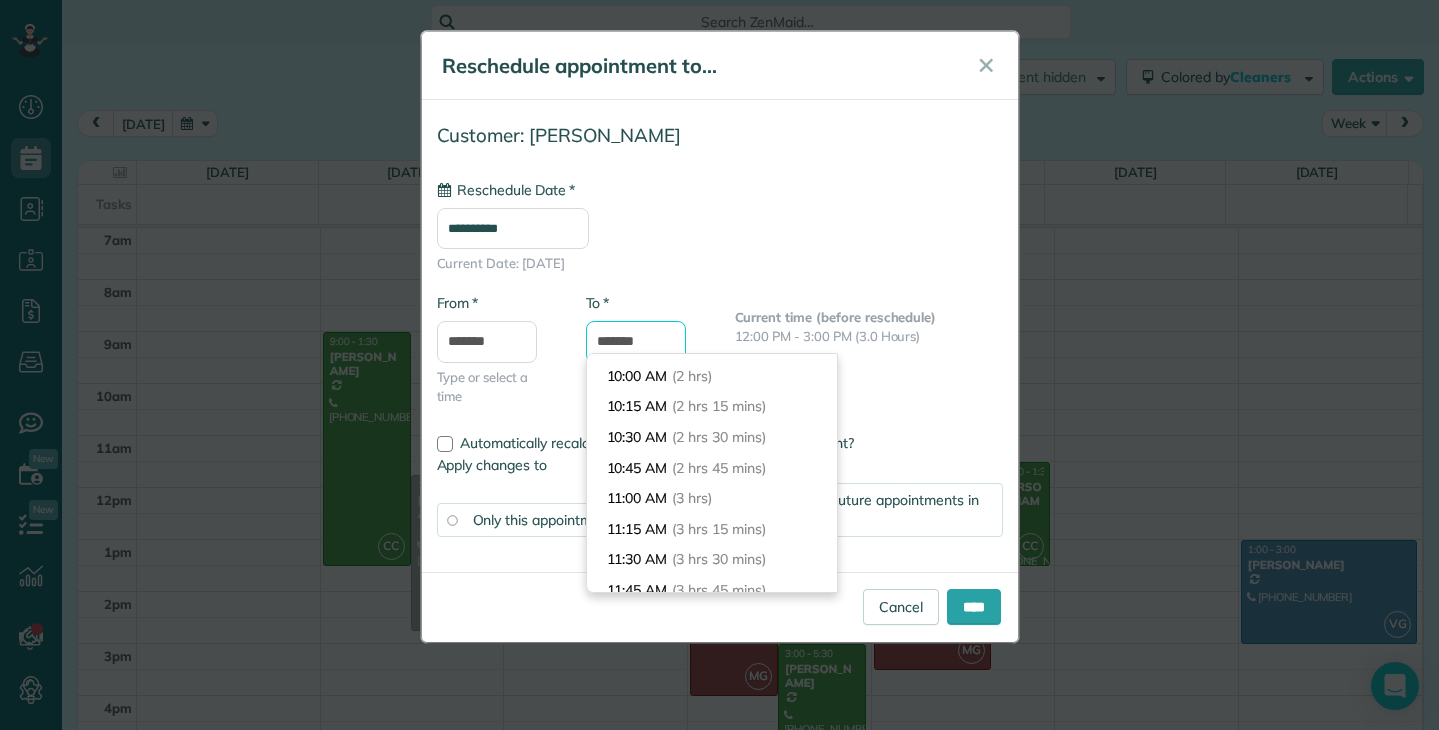 scroll, scrollTop: 250, scrollLeft: 0, axis: vertical 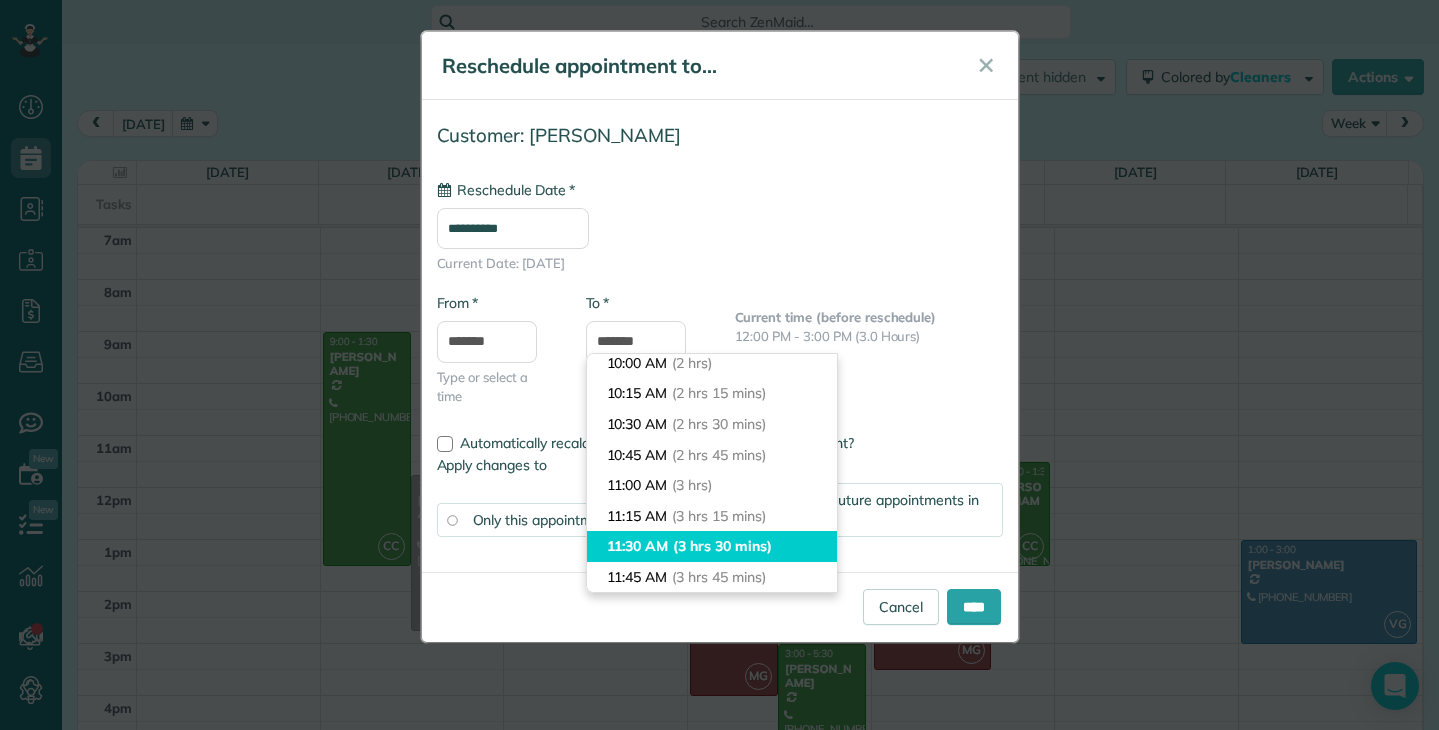 type on "********" 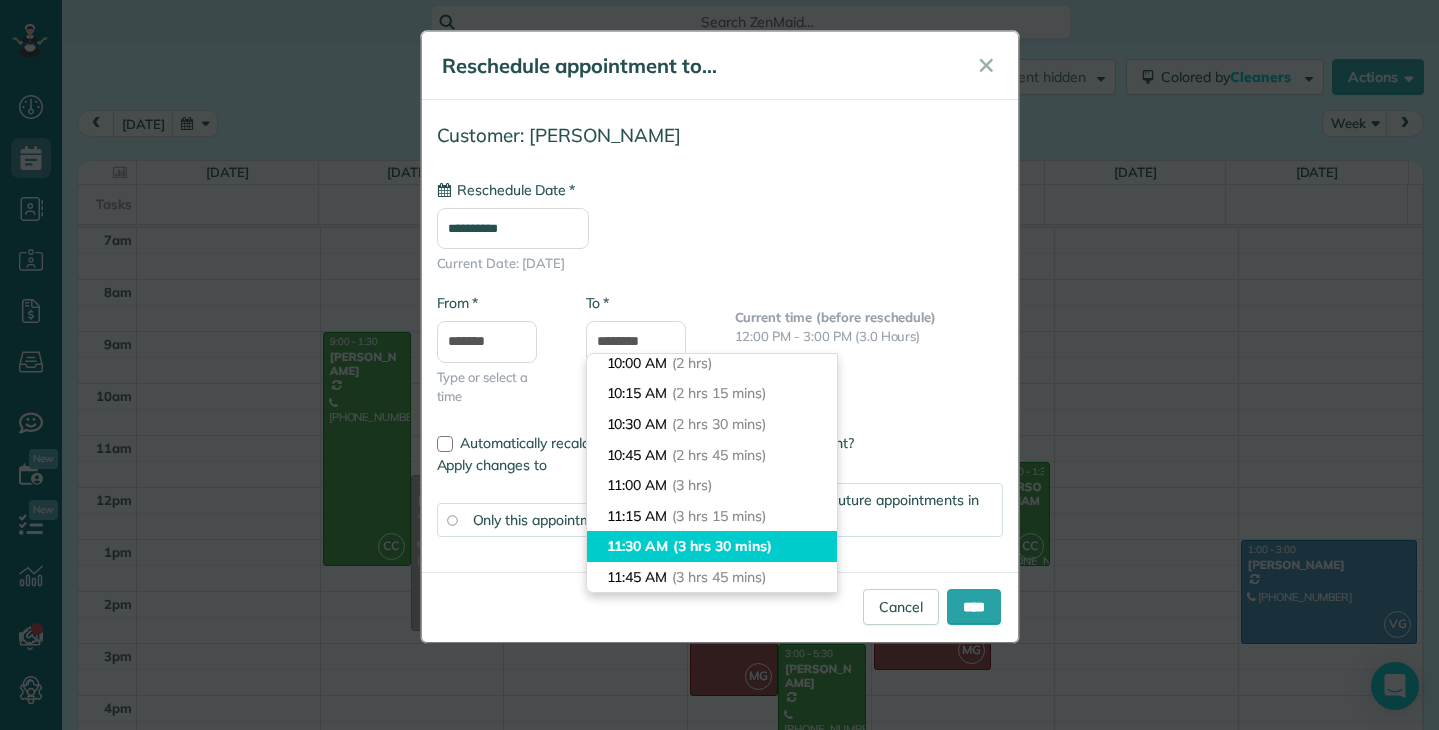 click on "11:30 AM  (3 hrs 30 mins)" at bounding box center [712, 546] 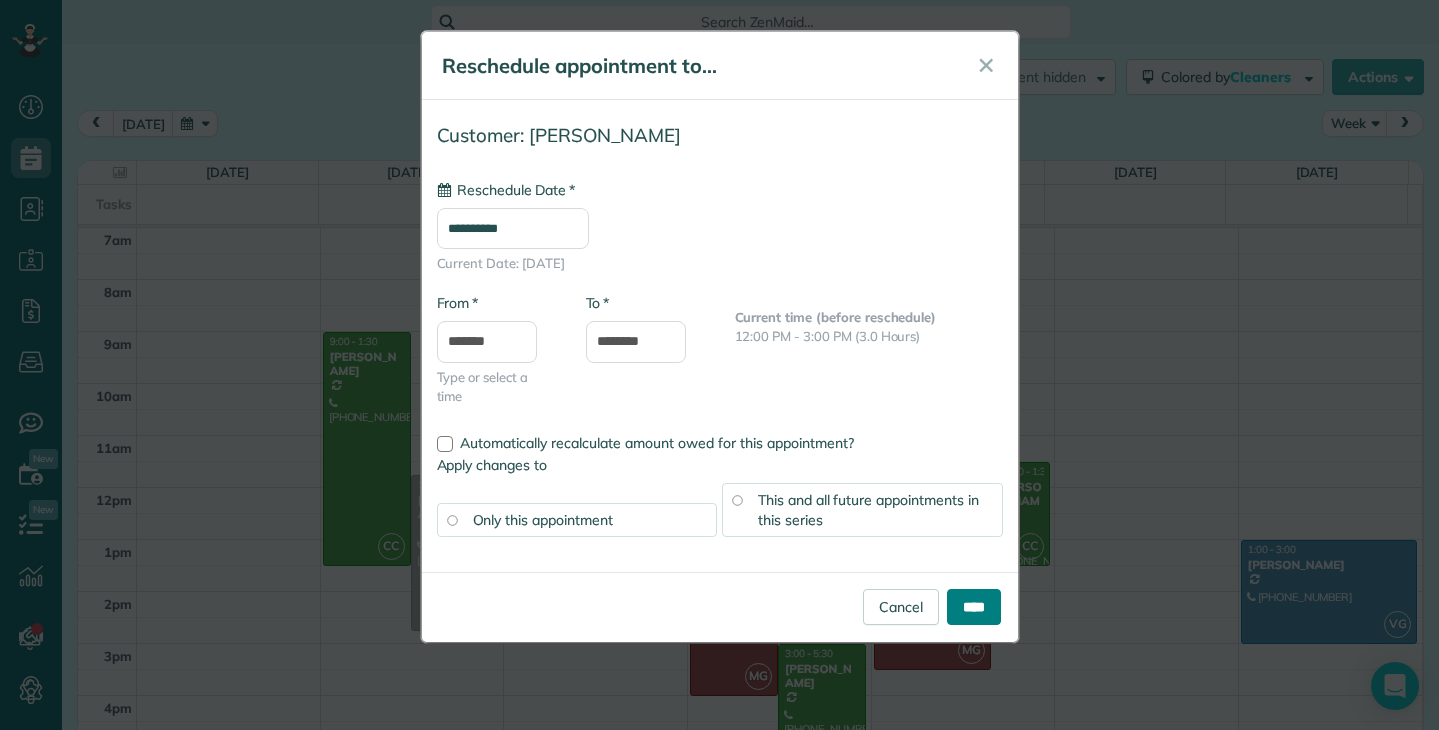 click on "****" at bounding box center (974, 607) 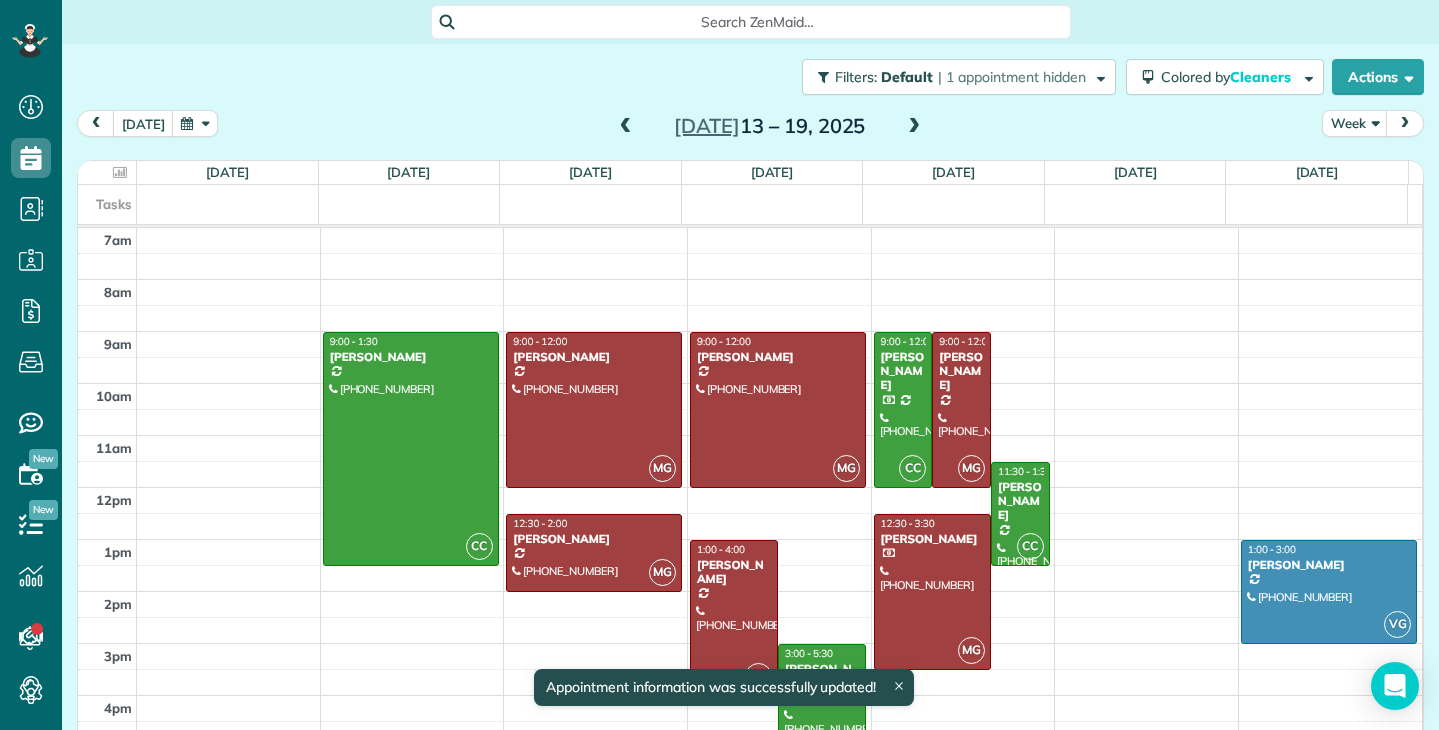 click at bounding box center (914, 127) 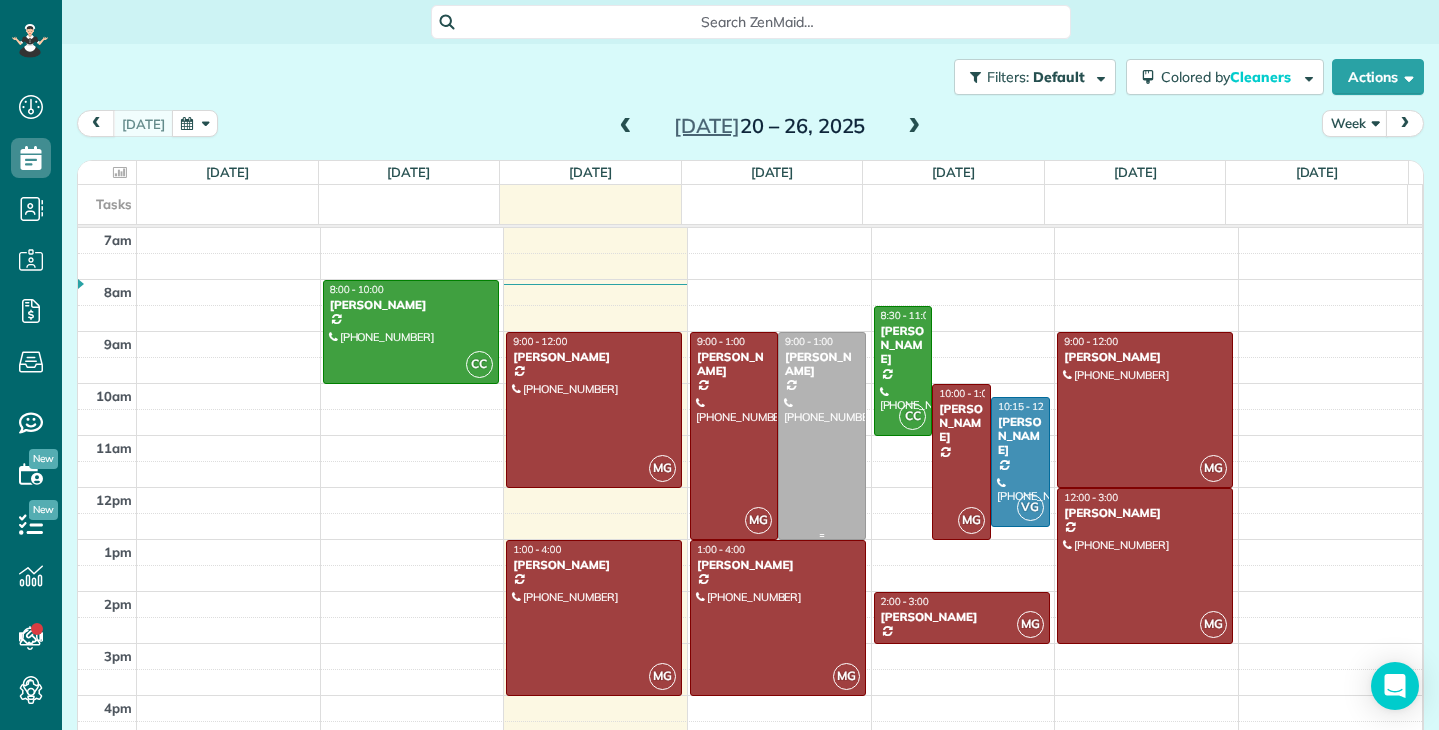 click at bounding box center [822, 436] 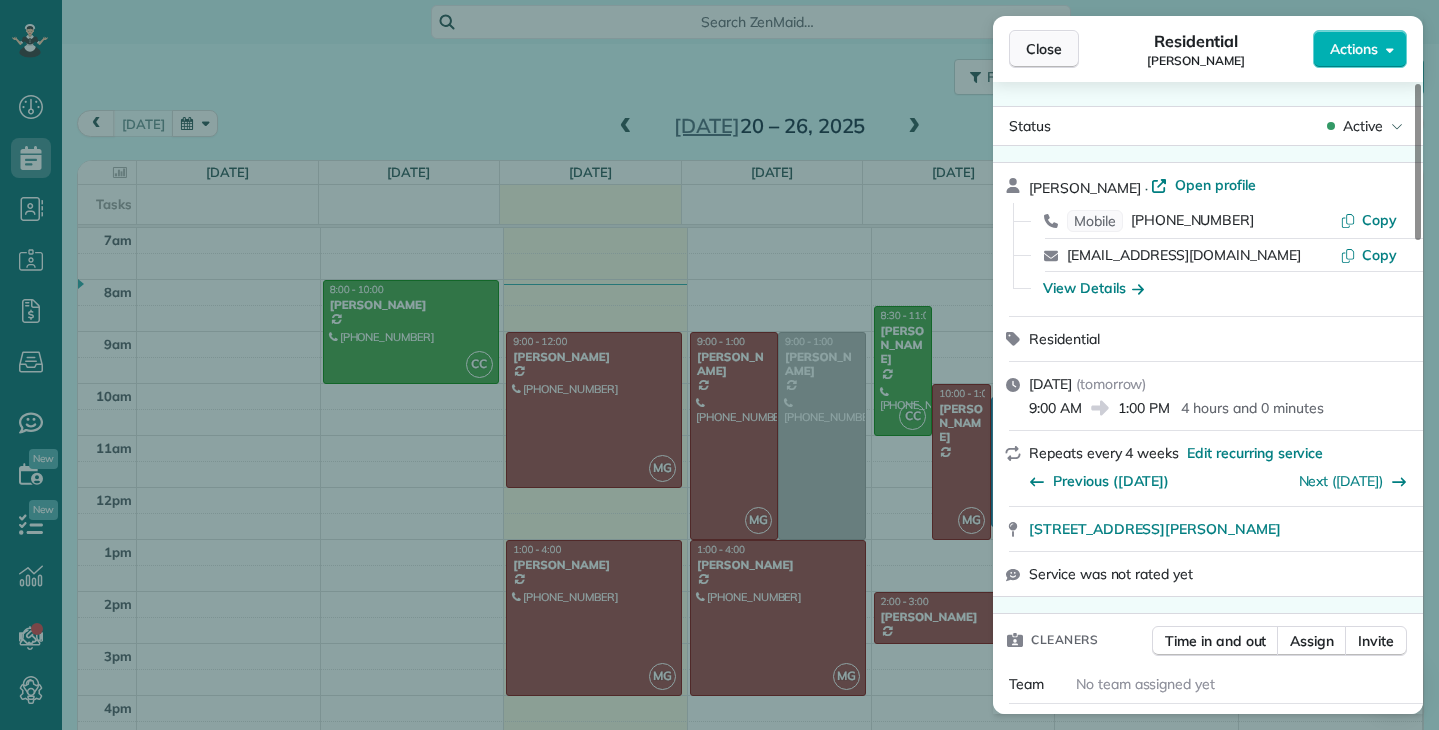 click on "Close" at bounding box center [1044, 49] 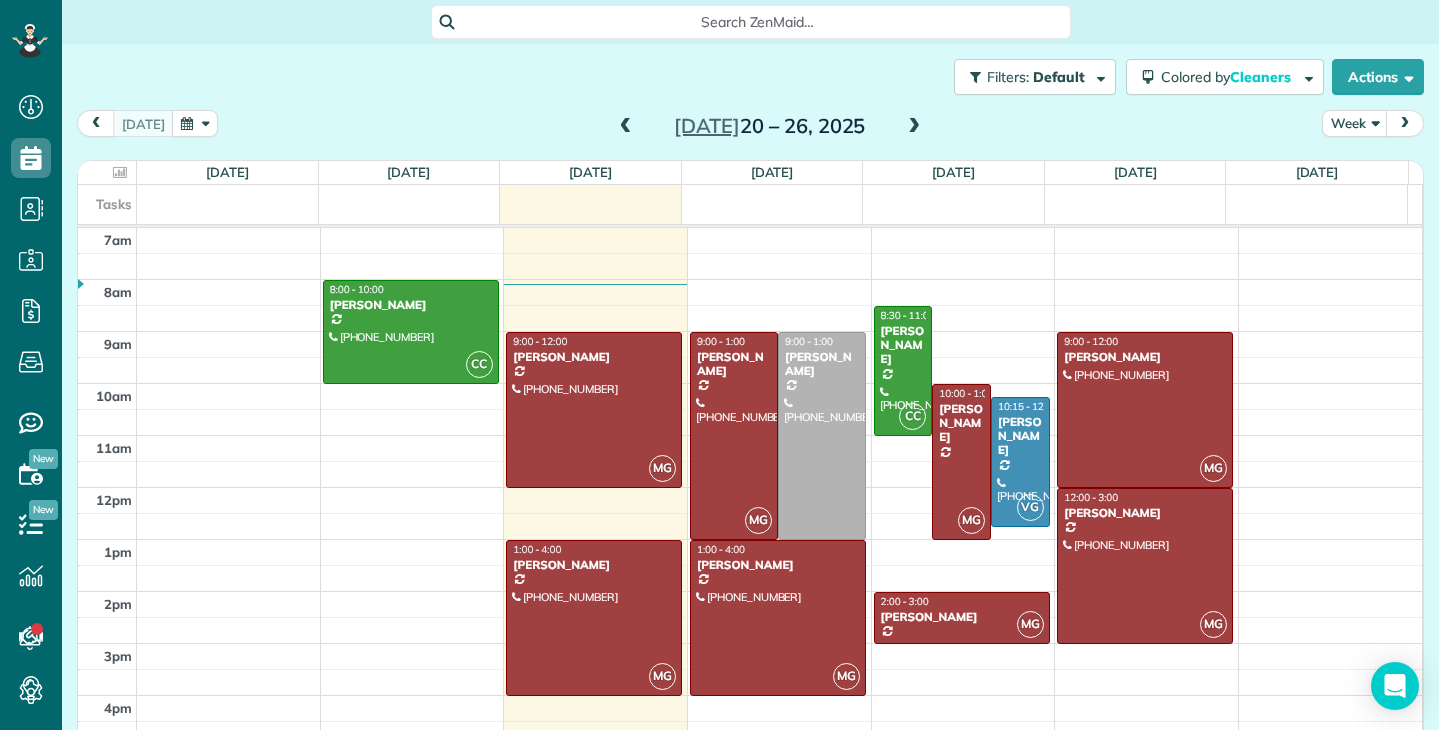 click at bounding box center [914, 127] 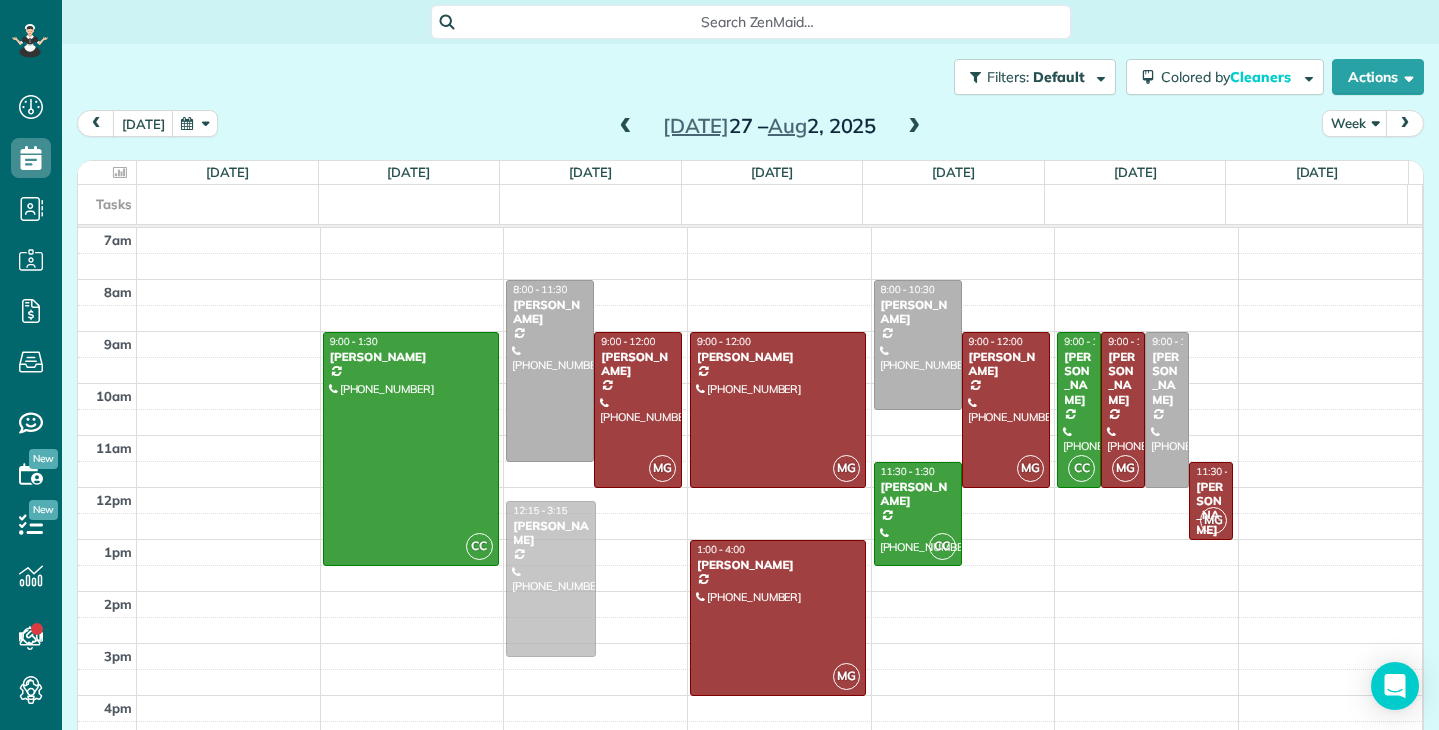 drag, startPoint x: 536, startPoint y: 532, endPoint x: 541, endPoint y: 571, distance: 39.319206 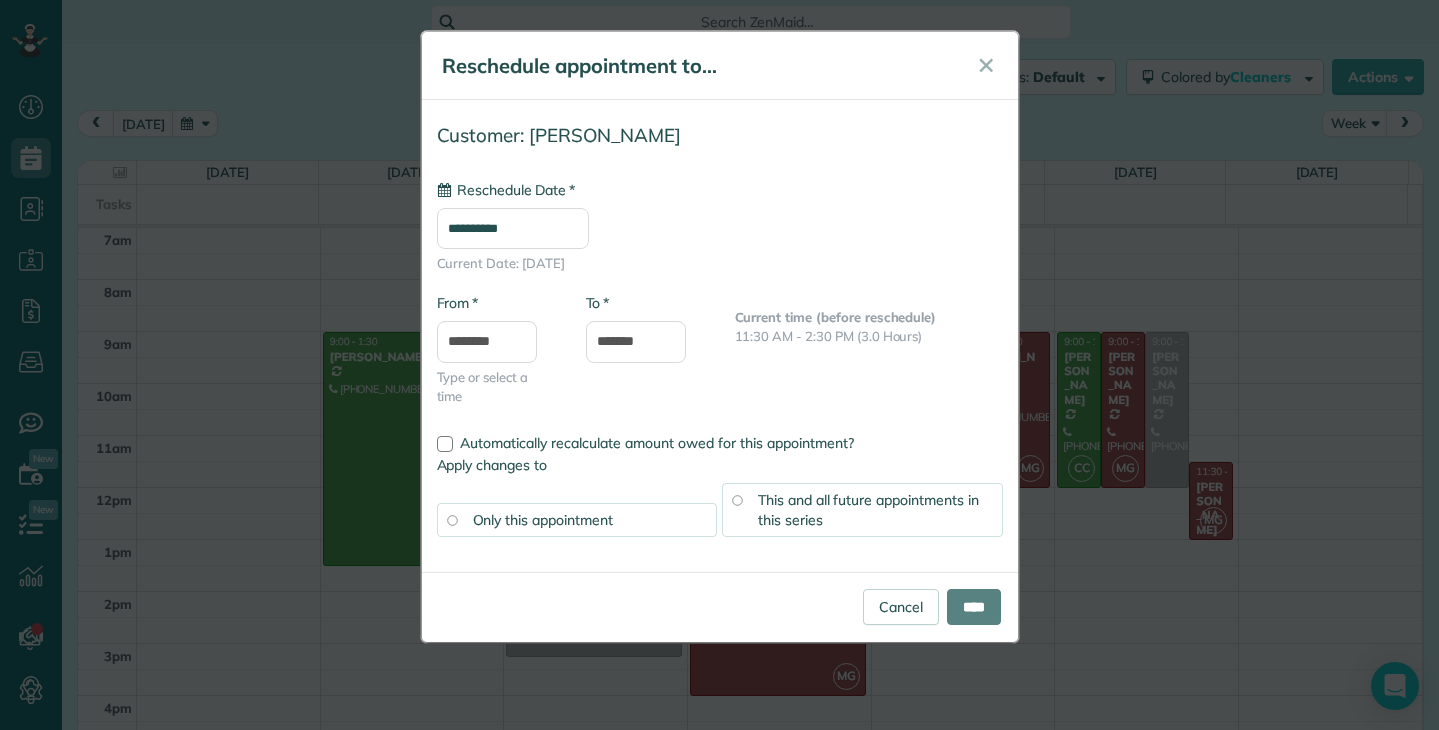 type on "**********" 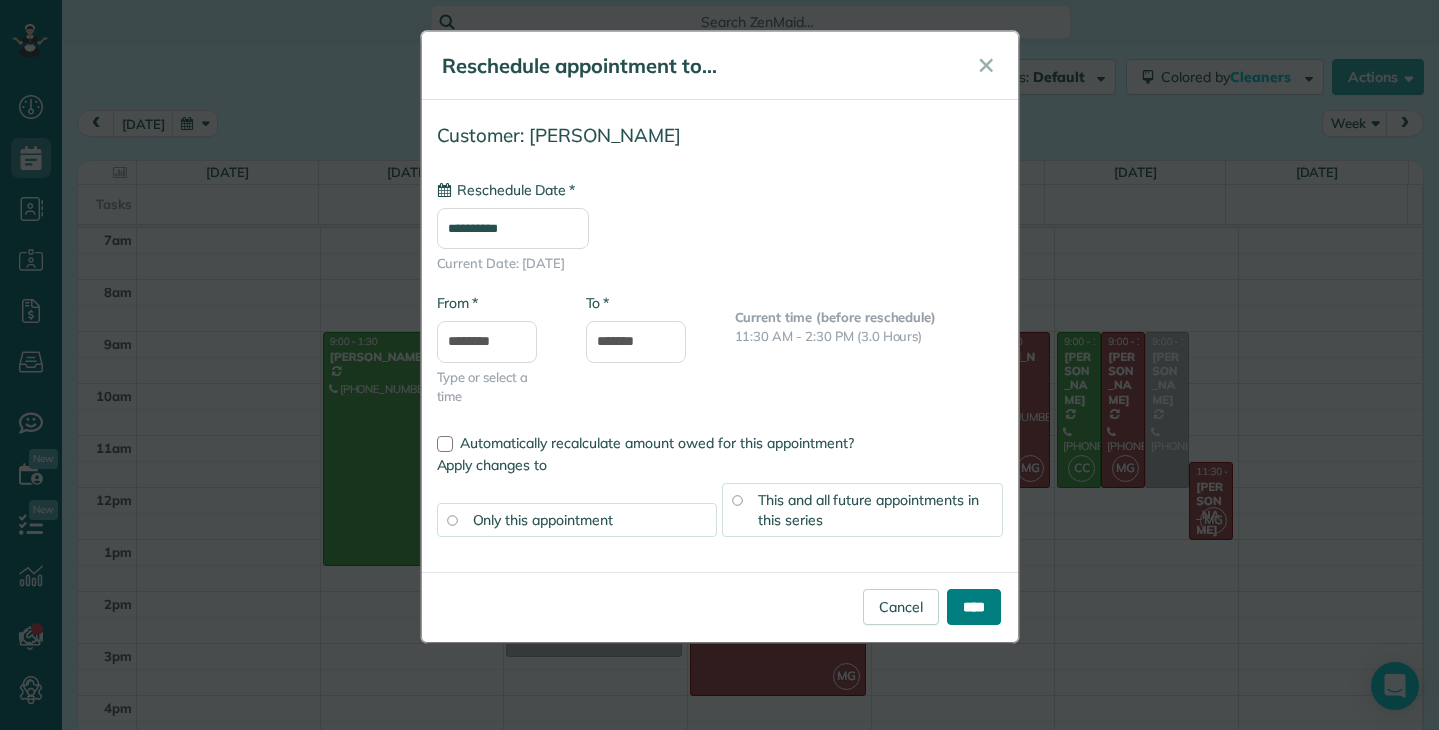 click on "****" at bounding box center [974, 607] 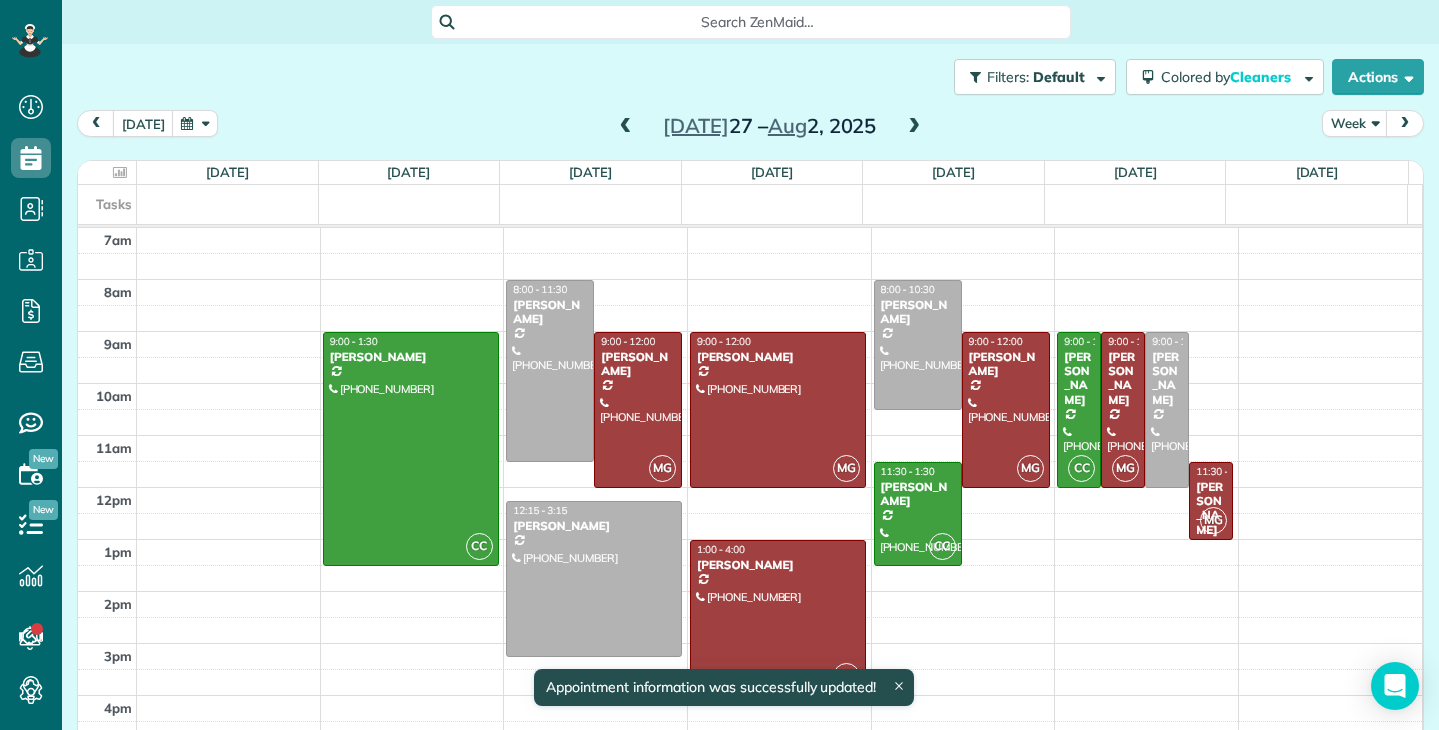 drag, startPoint x: 601, startPoint y: 567, endPoint x: 531, endPoint y: 89, distance: 483.09833 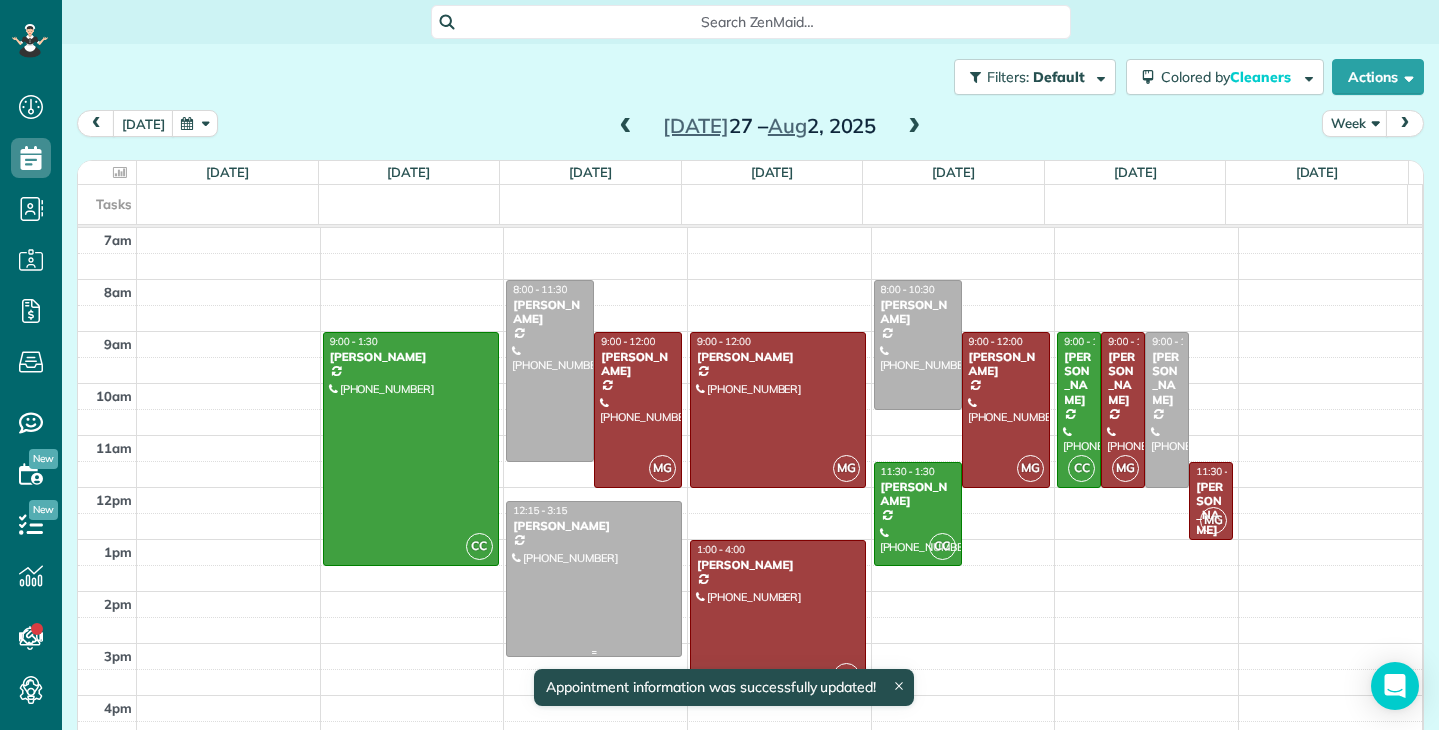 click at bounding box center (594, 579) 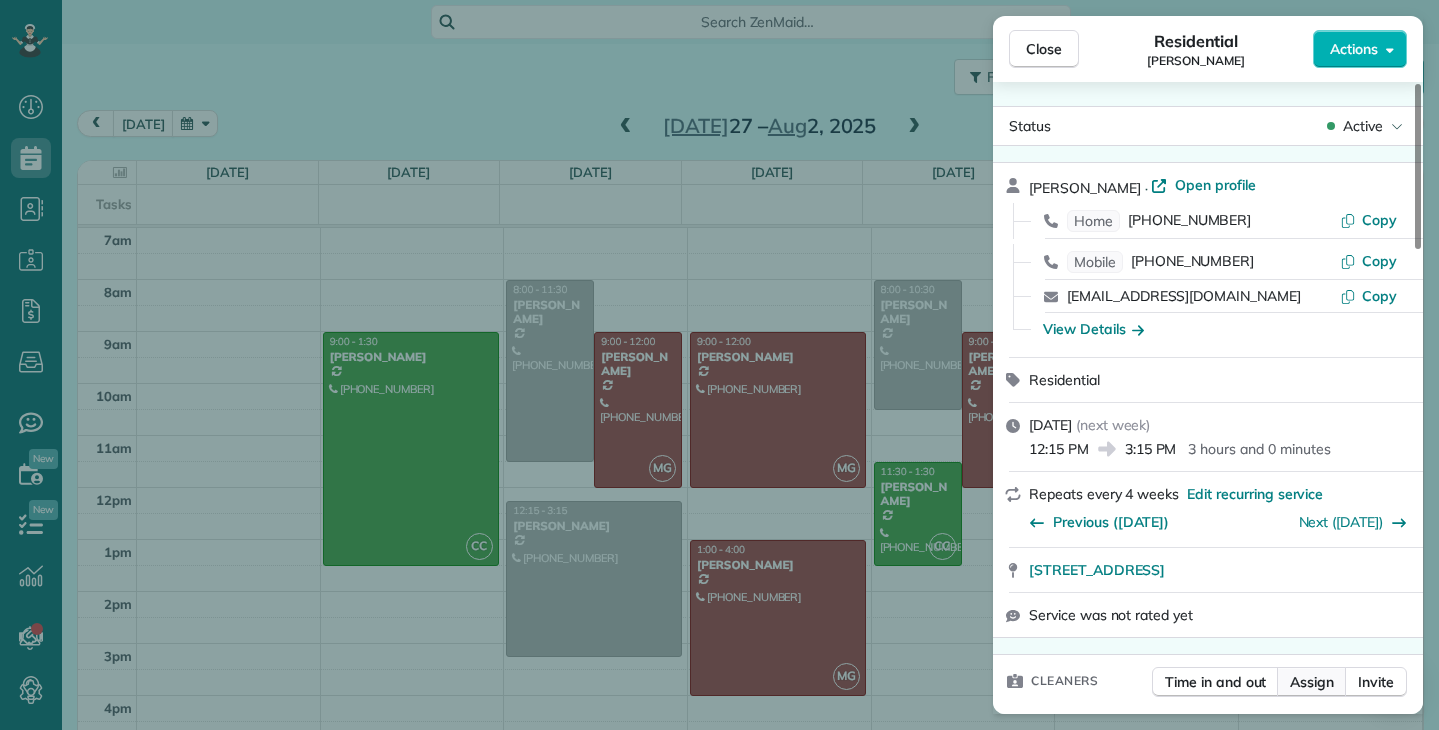 click on "Assign" at bounding box center (1312, 682) 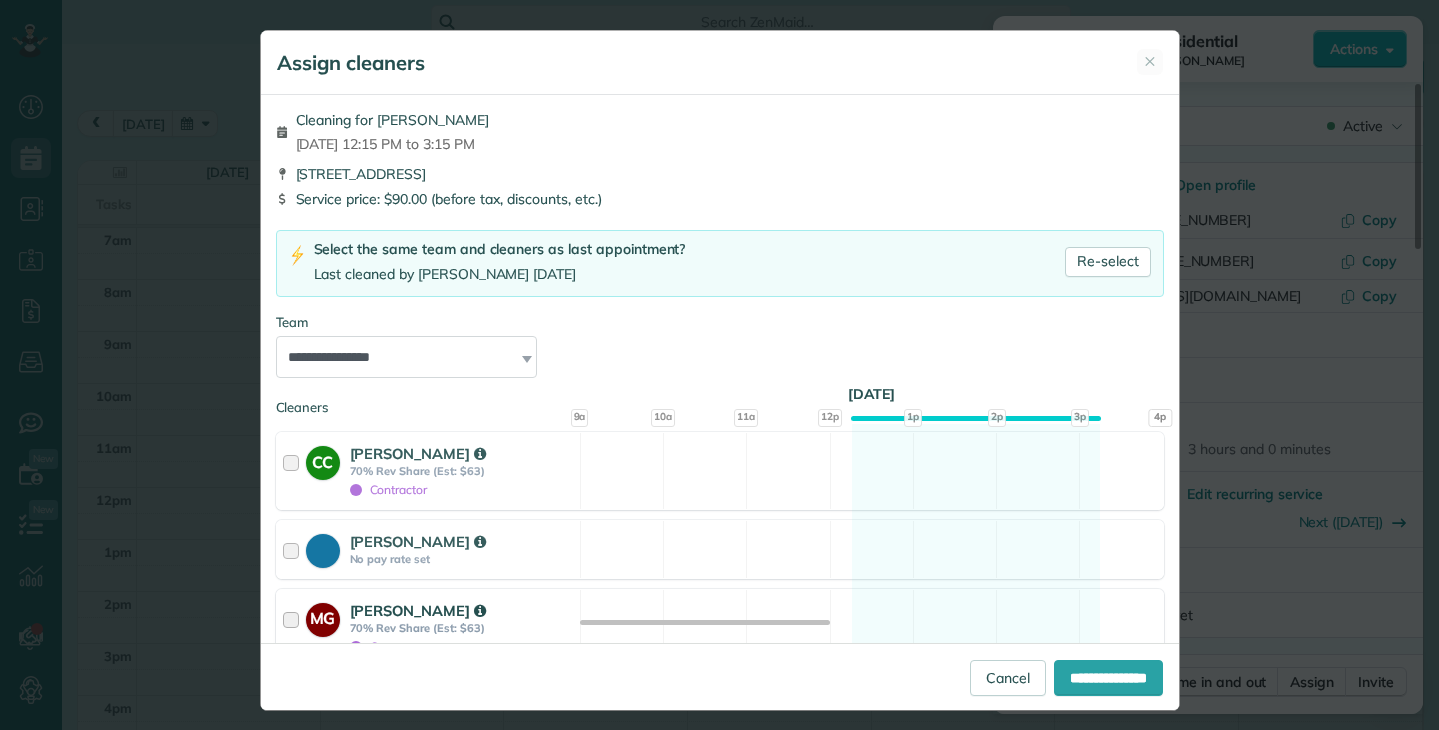 click at bounding box center [294, 628] 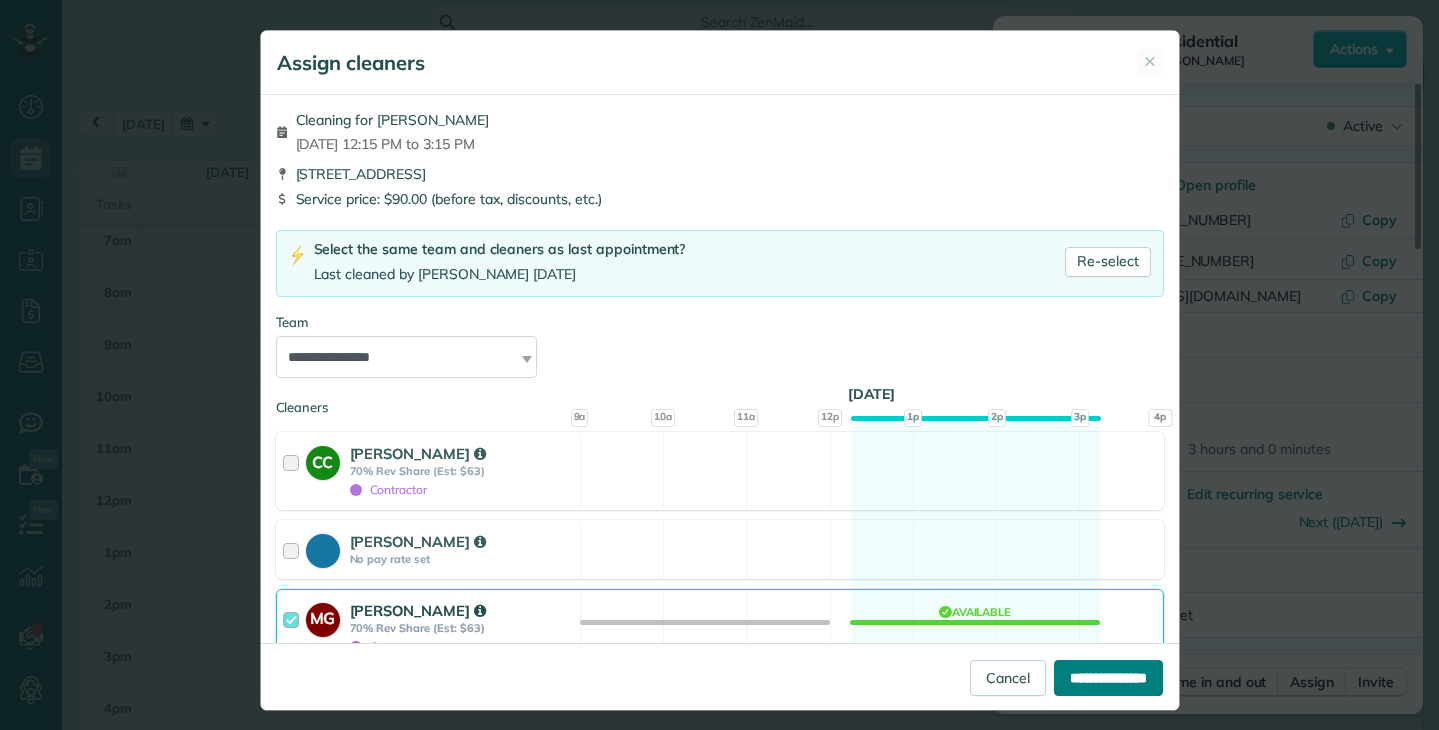 click on "**********" at bounding box center [1108, 678] 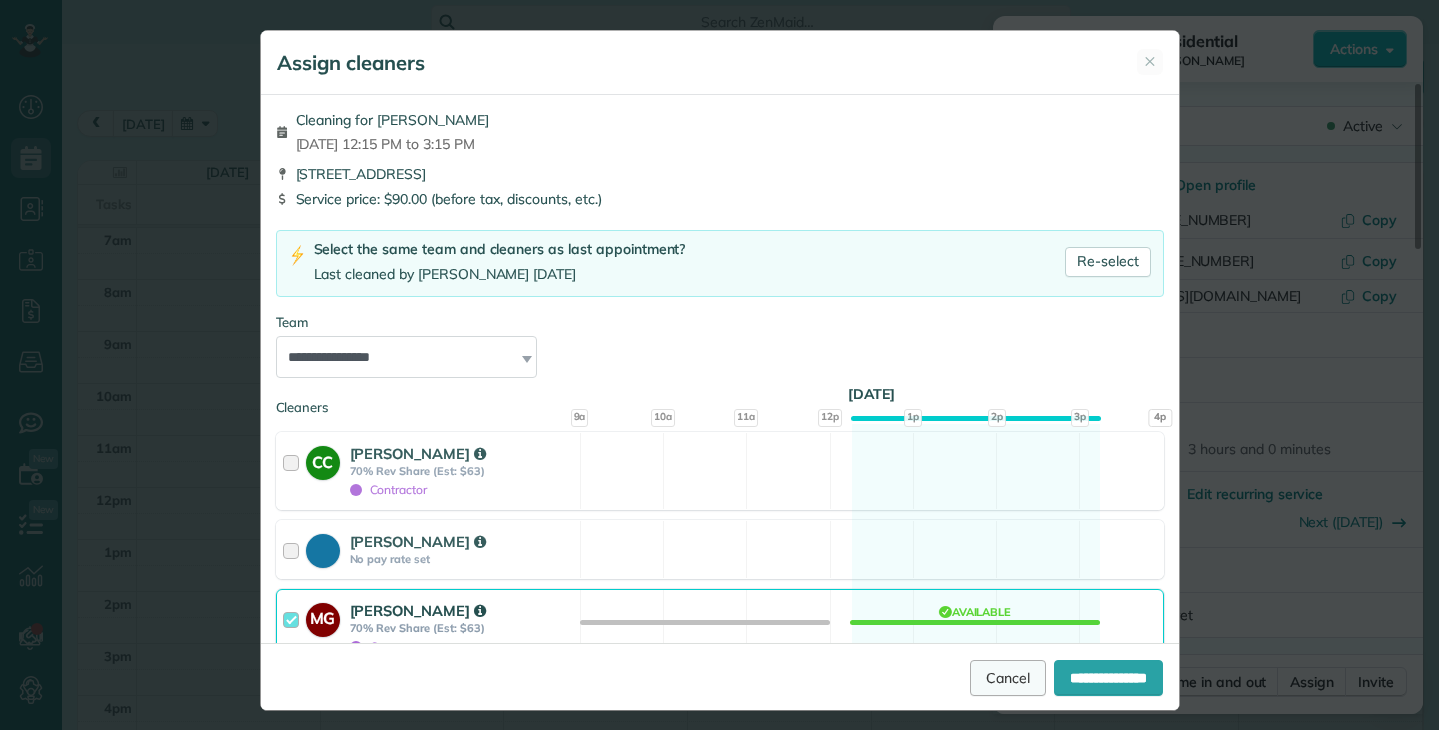 type on "**********" 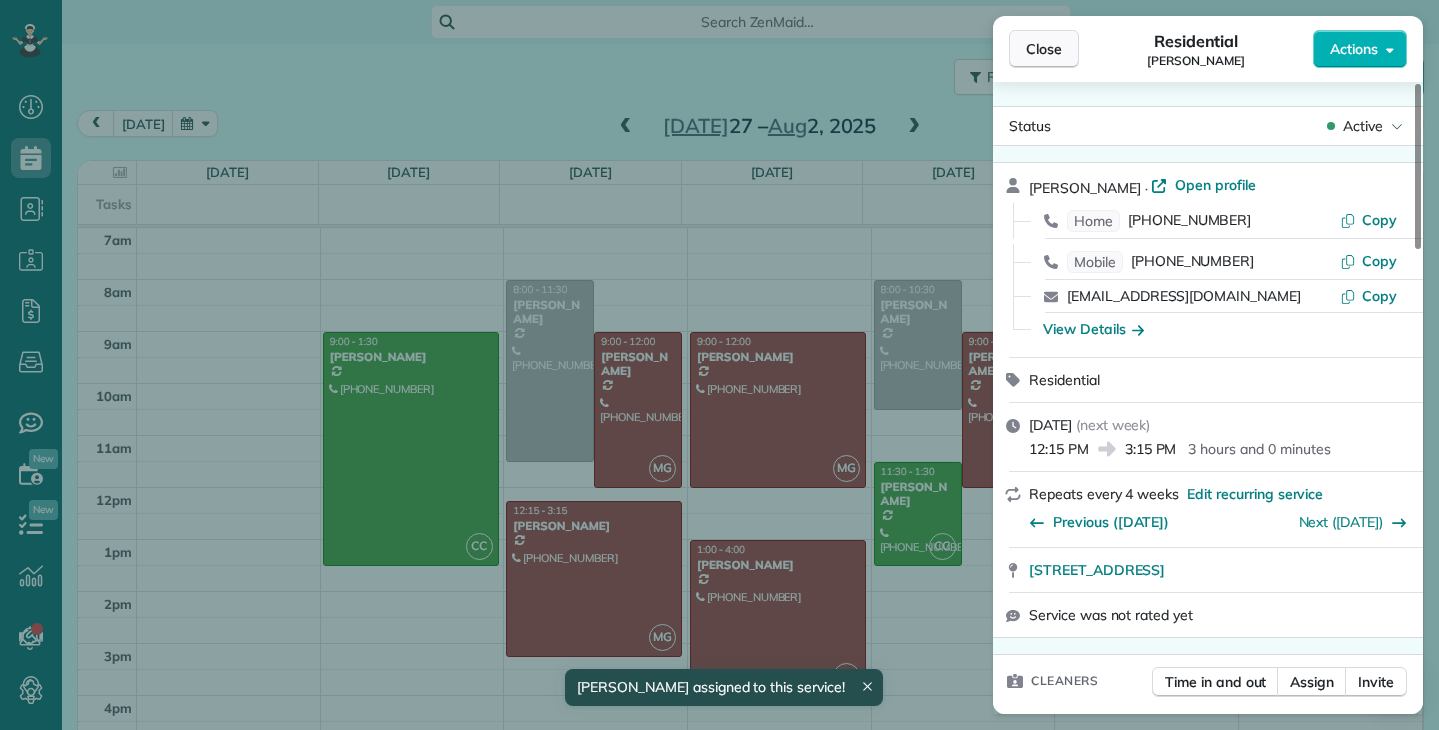click on "Close" at bounding box center [1044, 49] 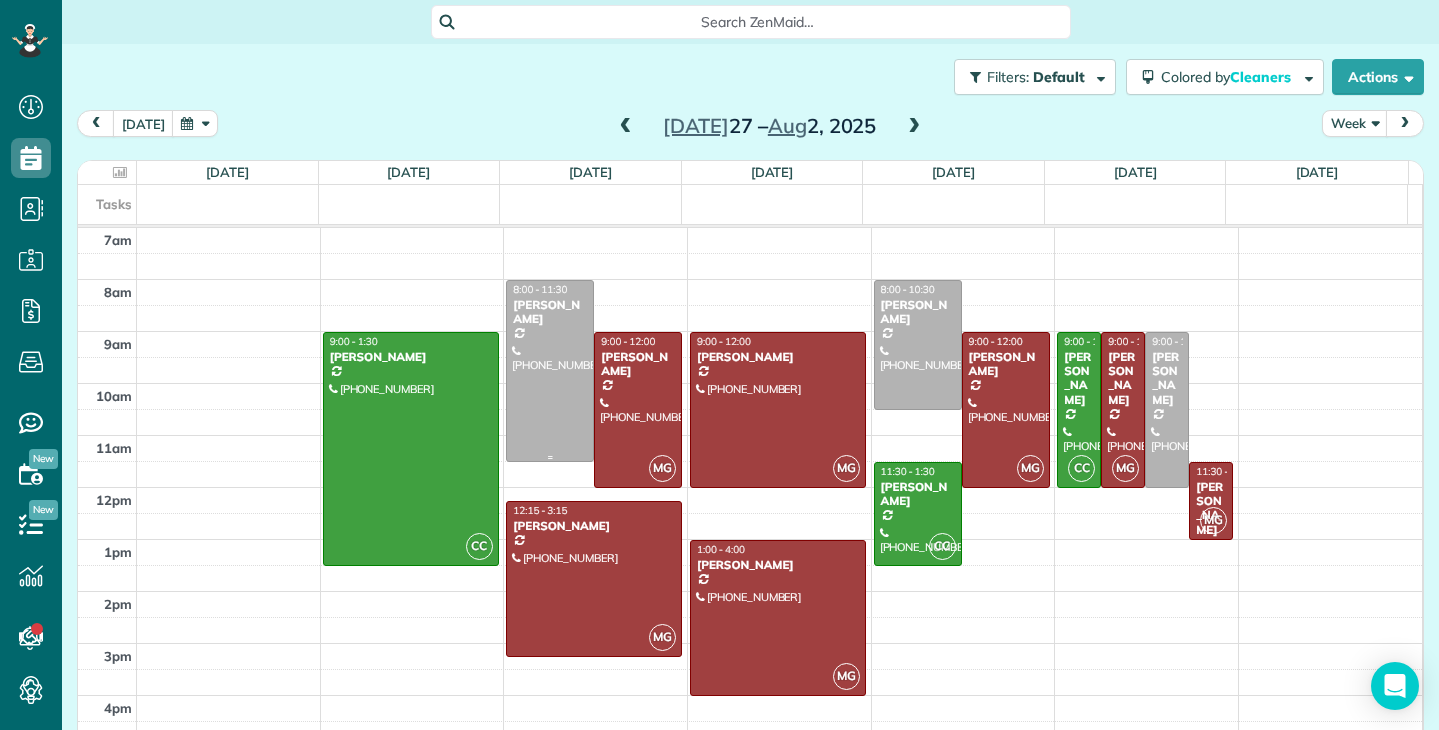 click at bounding box center [550, 371] 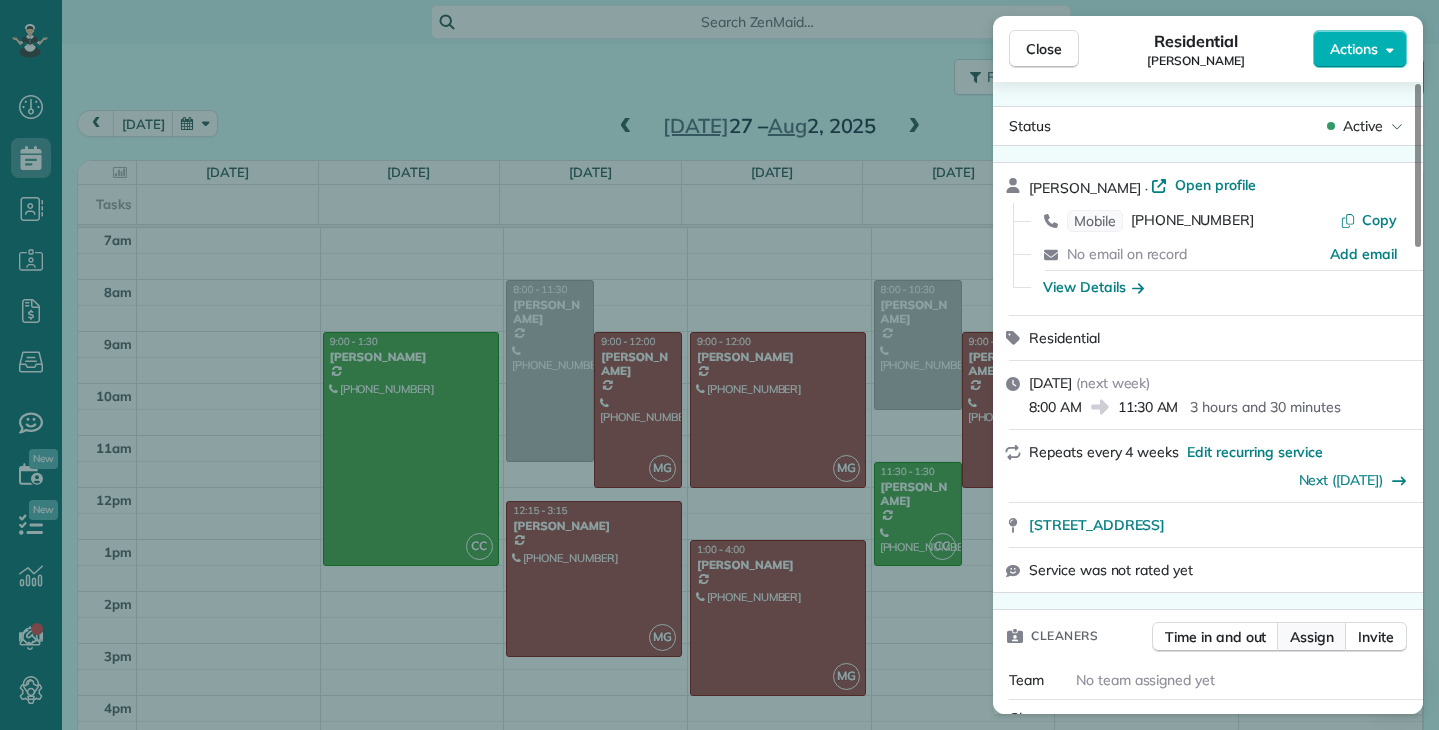 click on "Assign" at bounding box center (1312, 637) 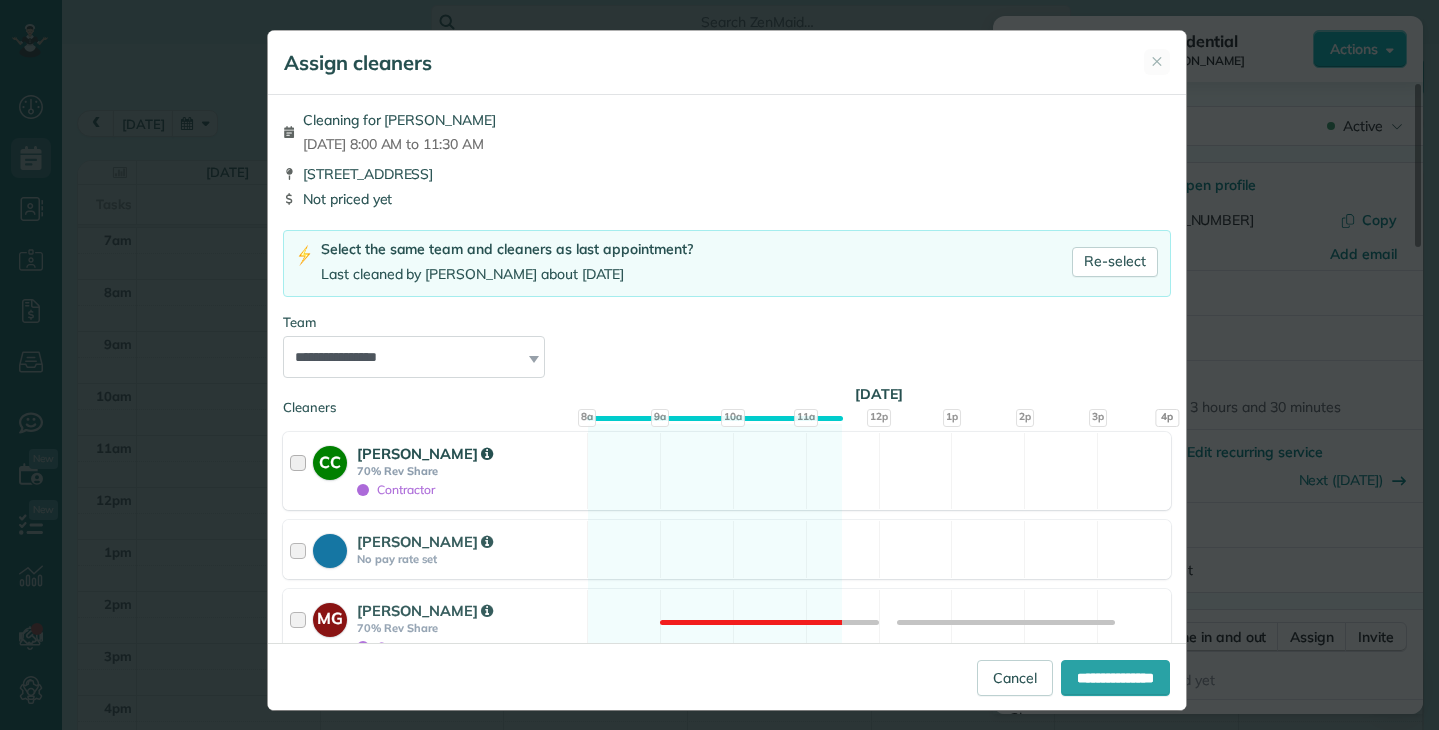 click at bounding box center [301, 471] 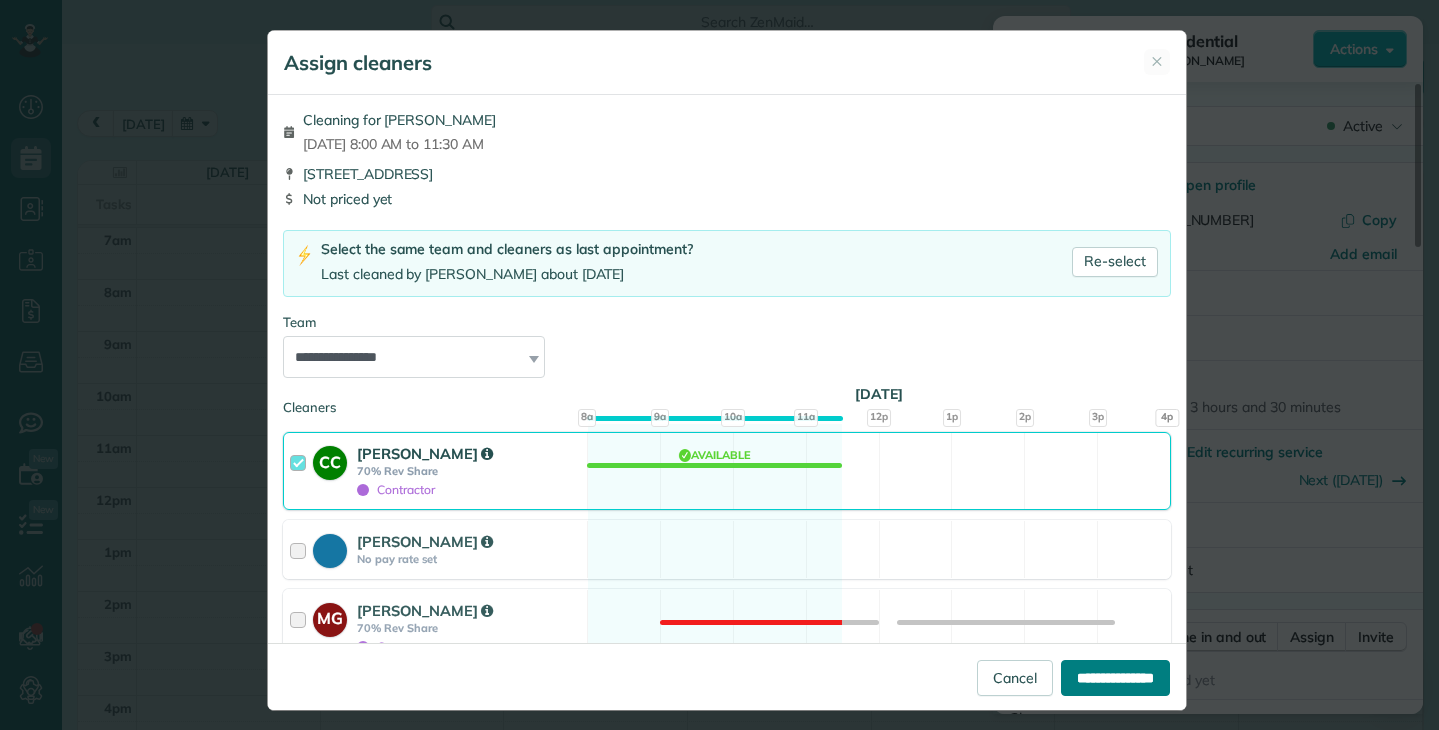 click on "**********" at bounding box center [1115, 678] 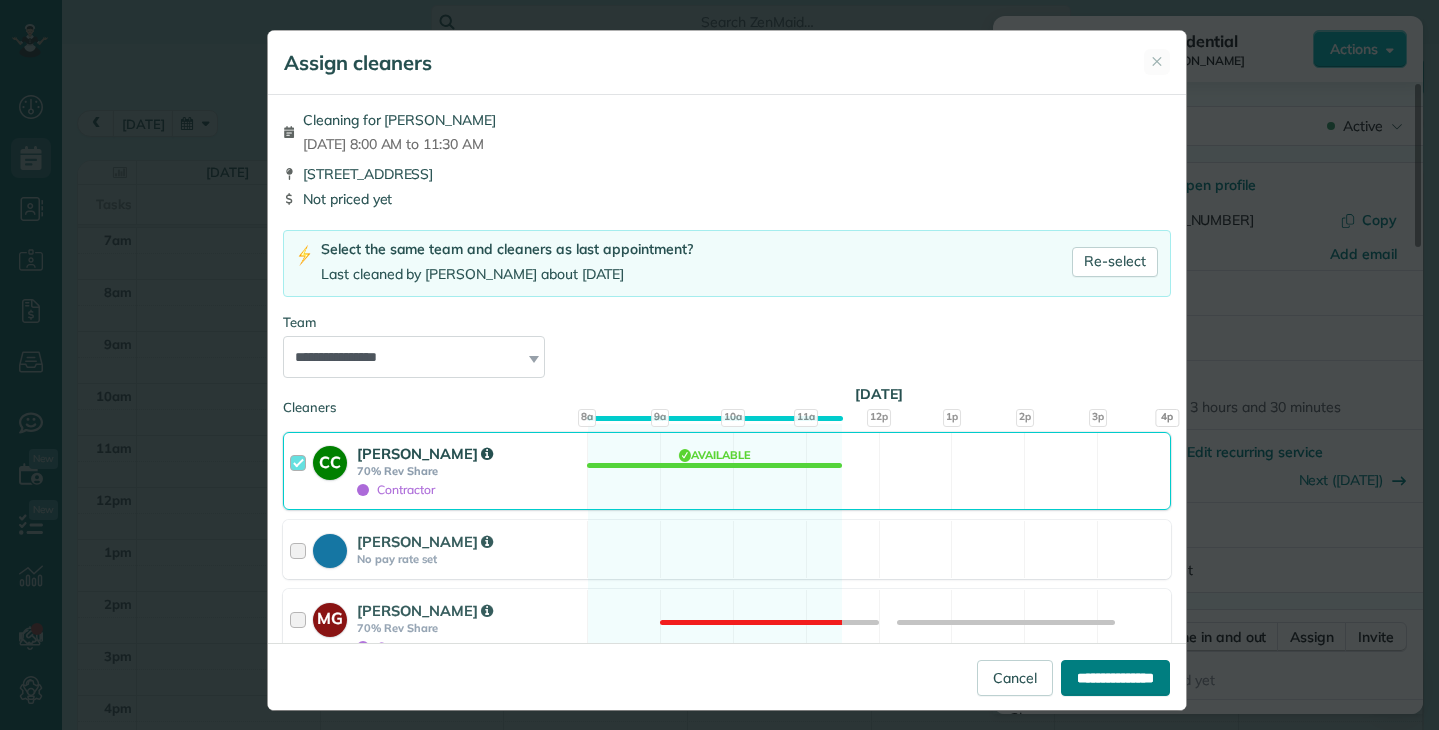 type on "**********" 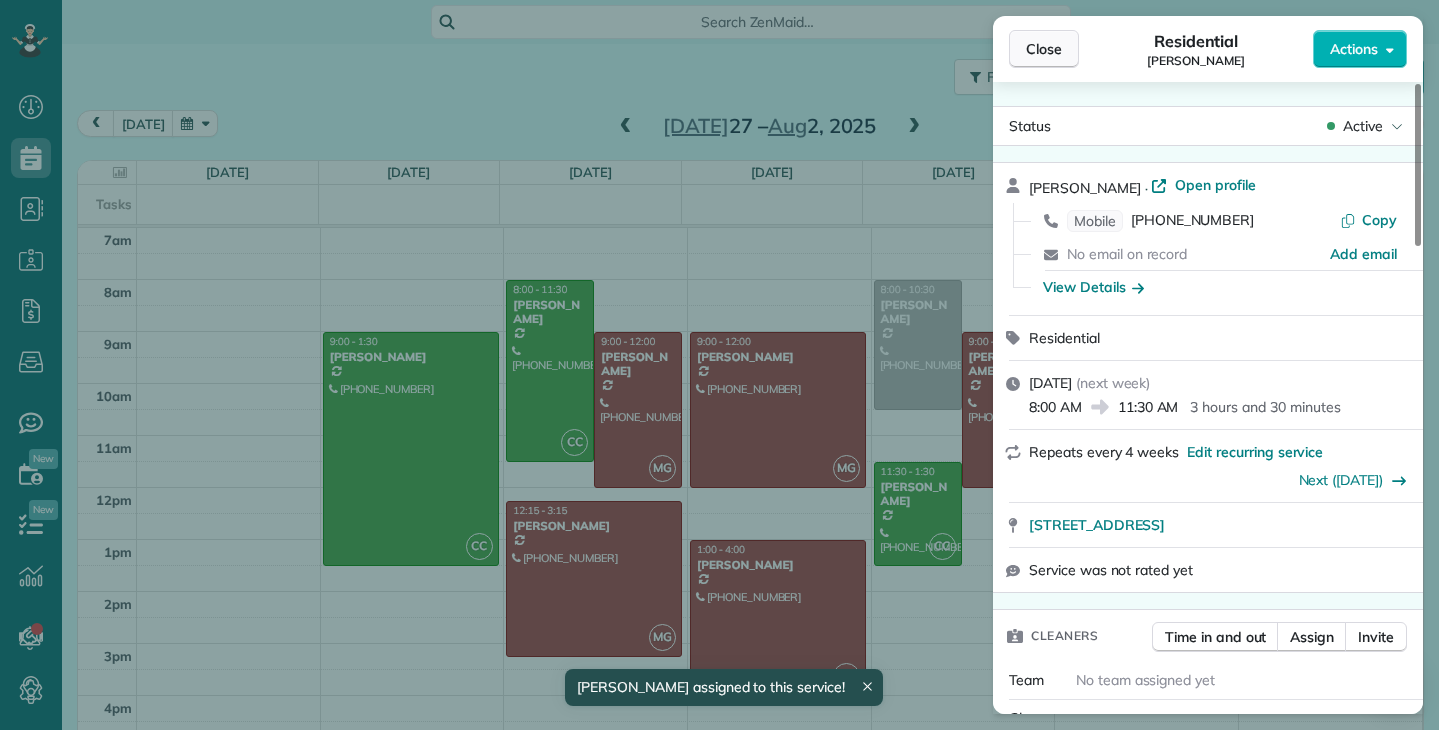 click on "Close" at bounding box center [1044, 49] 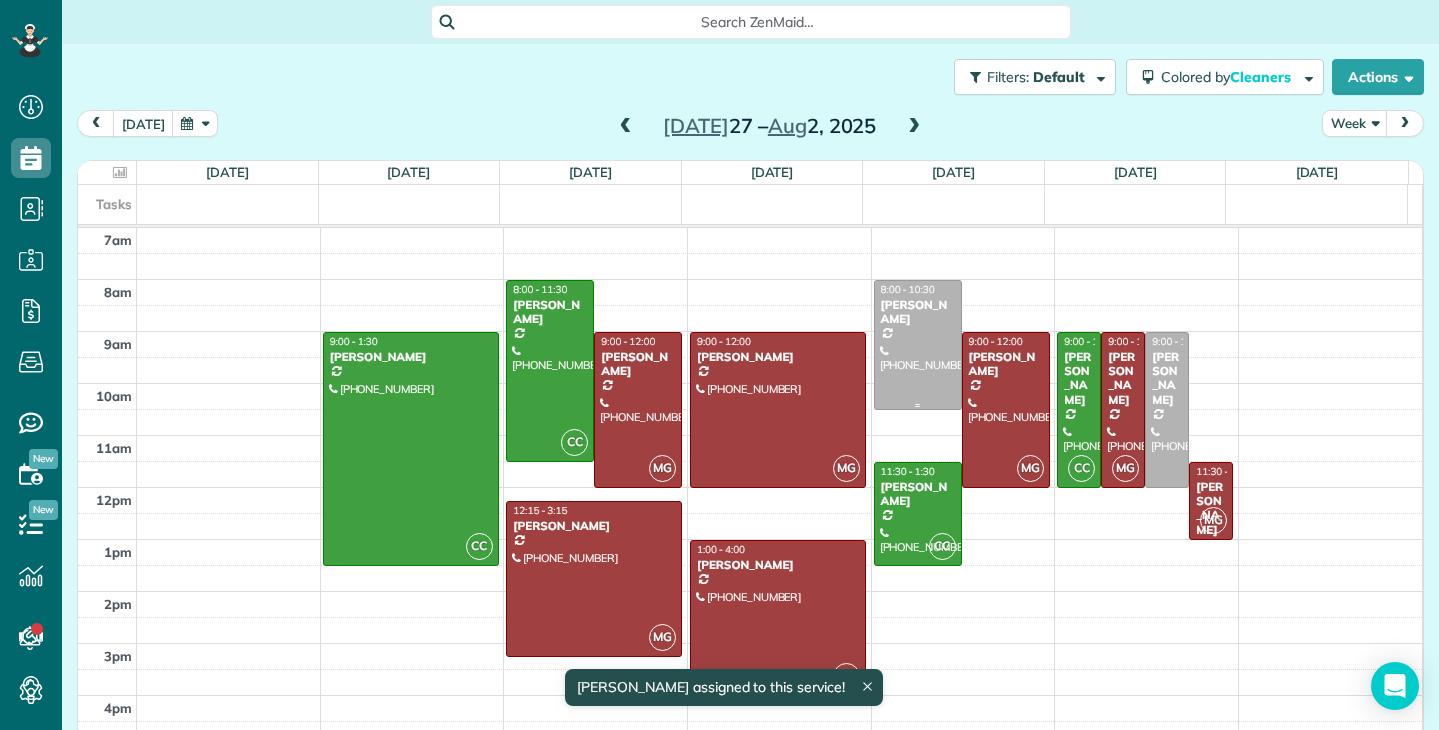 click at bounding box center [918, 345] 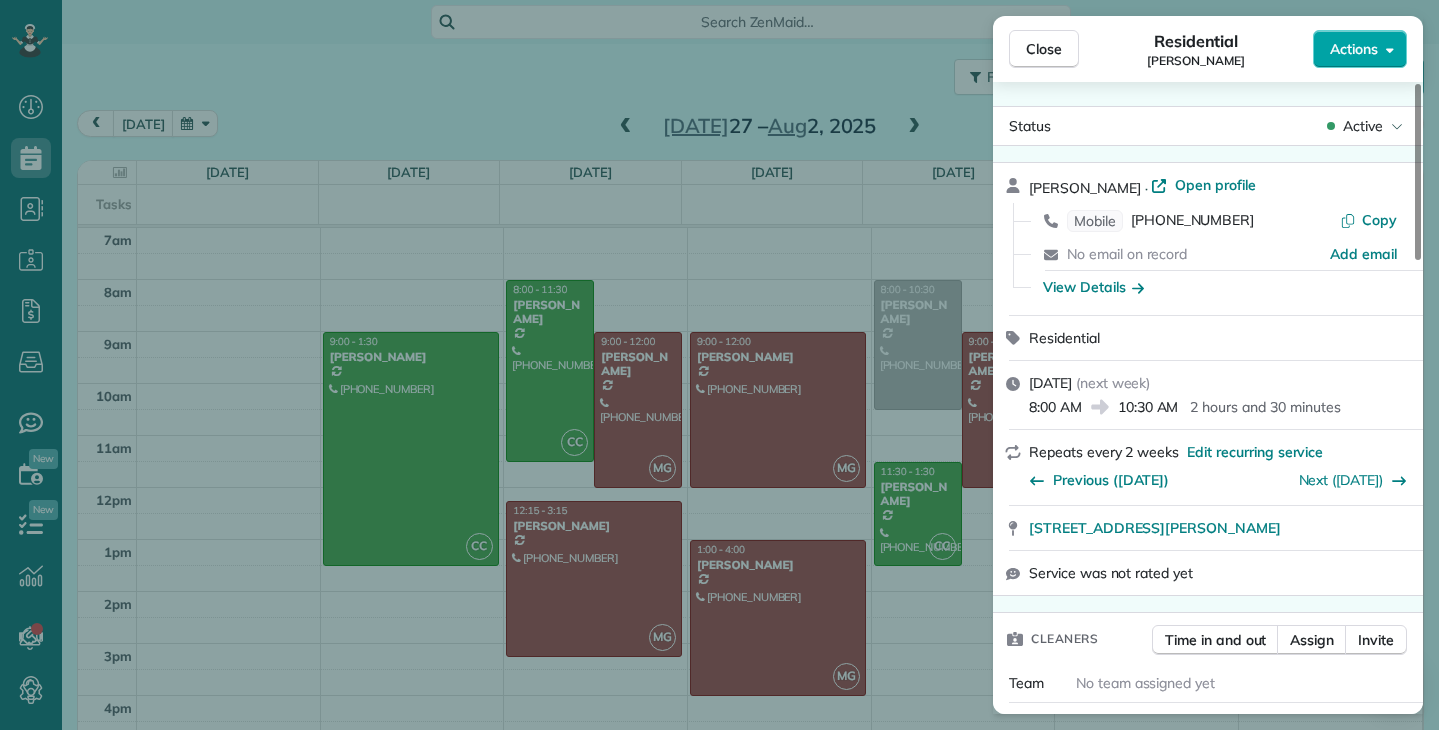 click on "Actions" at bounding box center [1360, 49] 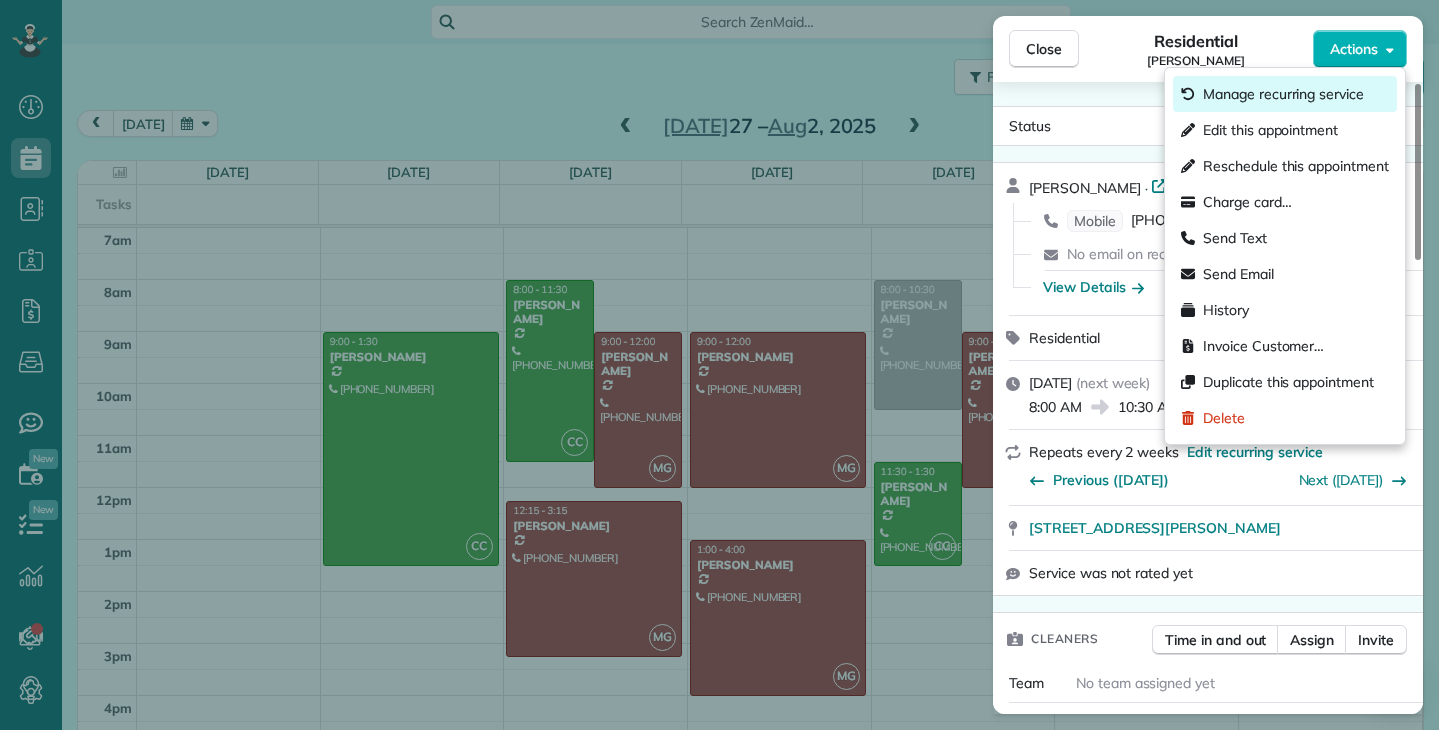 click on "Manage recurring service" at bounding box center (1283, 94) 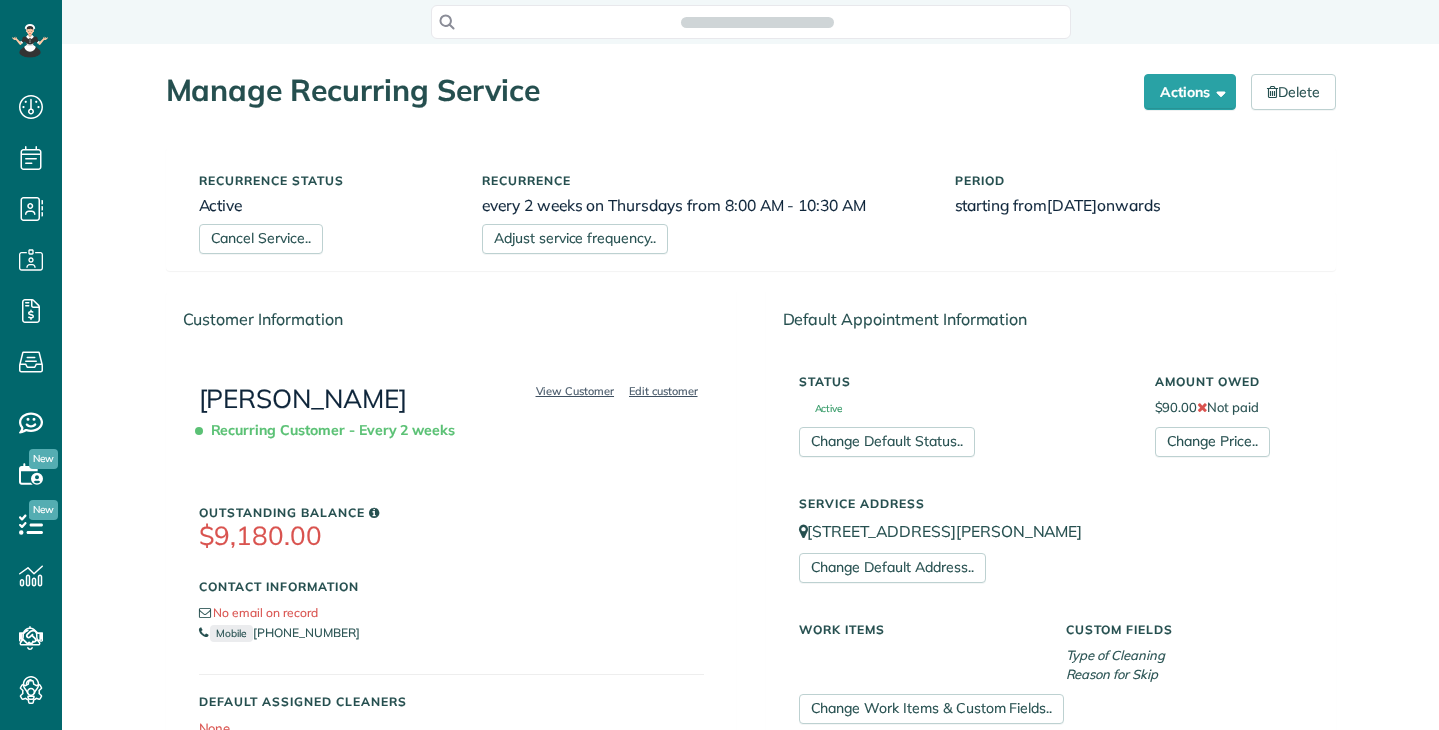 scroll, scrollTop: 0, scrollLeft: 0, axis: both 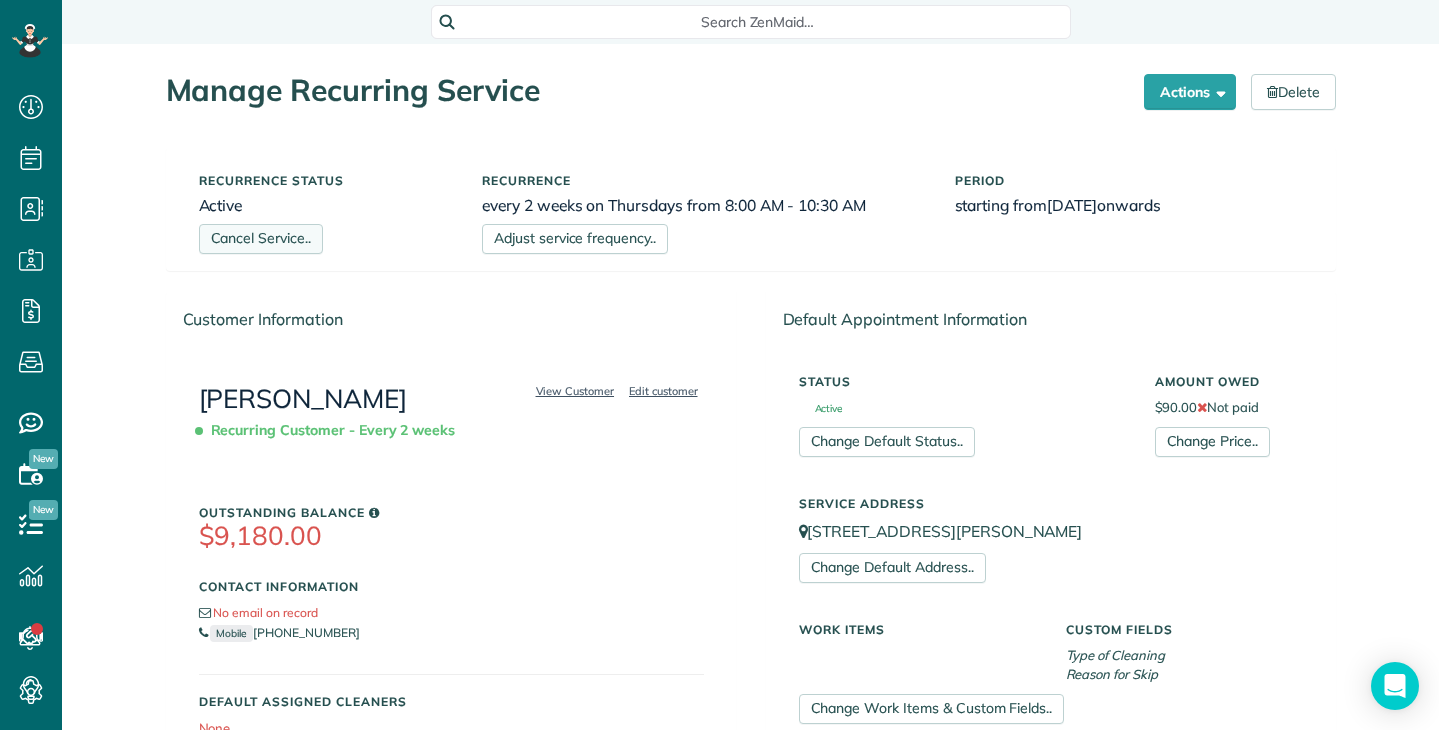 click on "Cancel Service.." at bounding box center [261, 239] 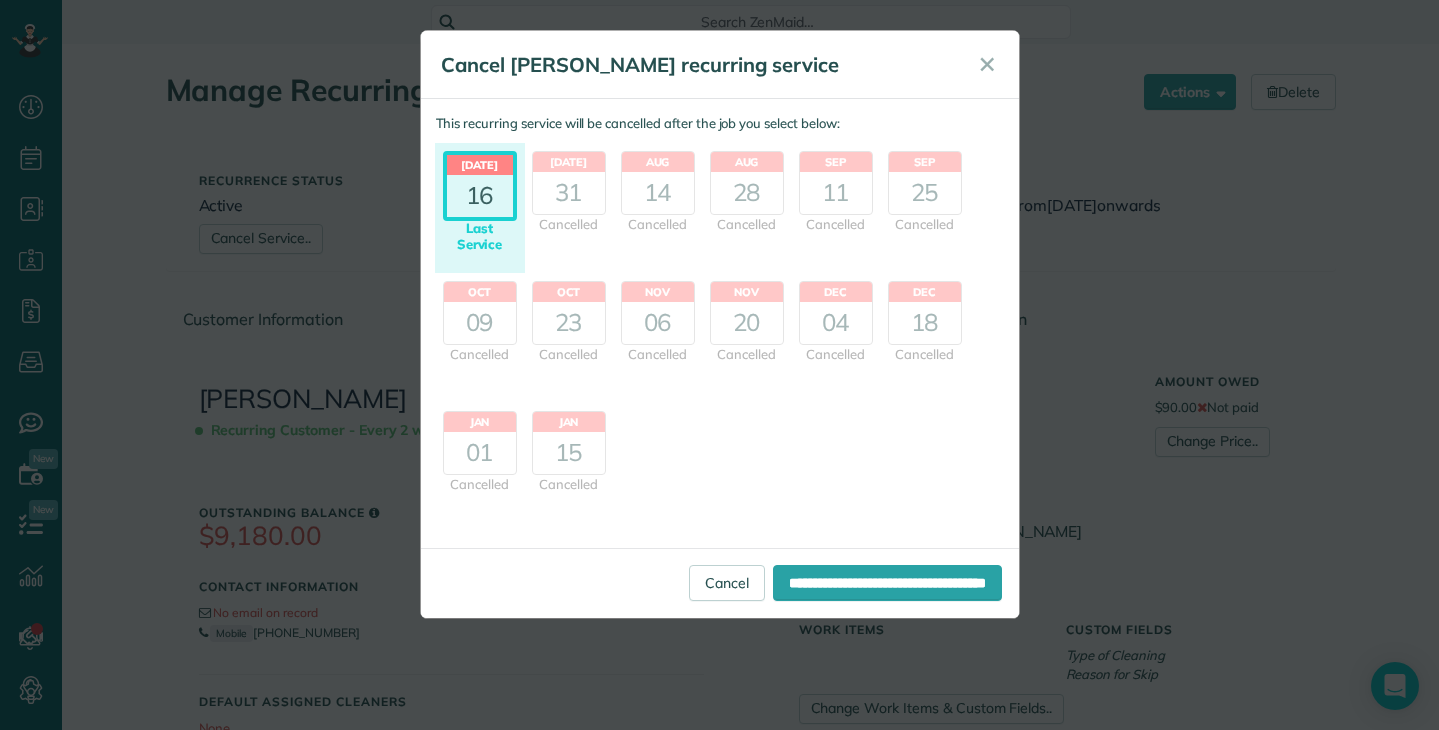 click on "Cancel Nancy Oleary's recurring service
✕
This recurring service will be cancelled after the job you select below:
Jul
16
Cancelled
Maintained
Last Service
Jul
31
Cancelled
Maintained
Last Service
Aug
14
Cancelled
Maintained
Last Service
Aug" at bounding box center [719, 365] 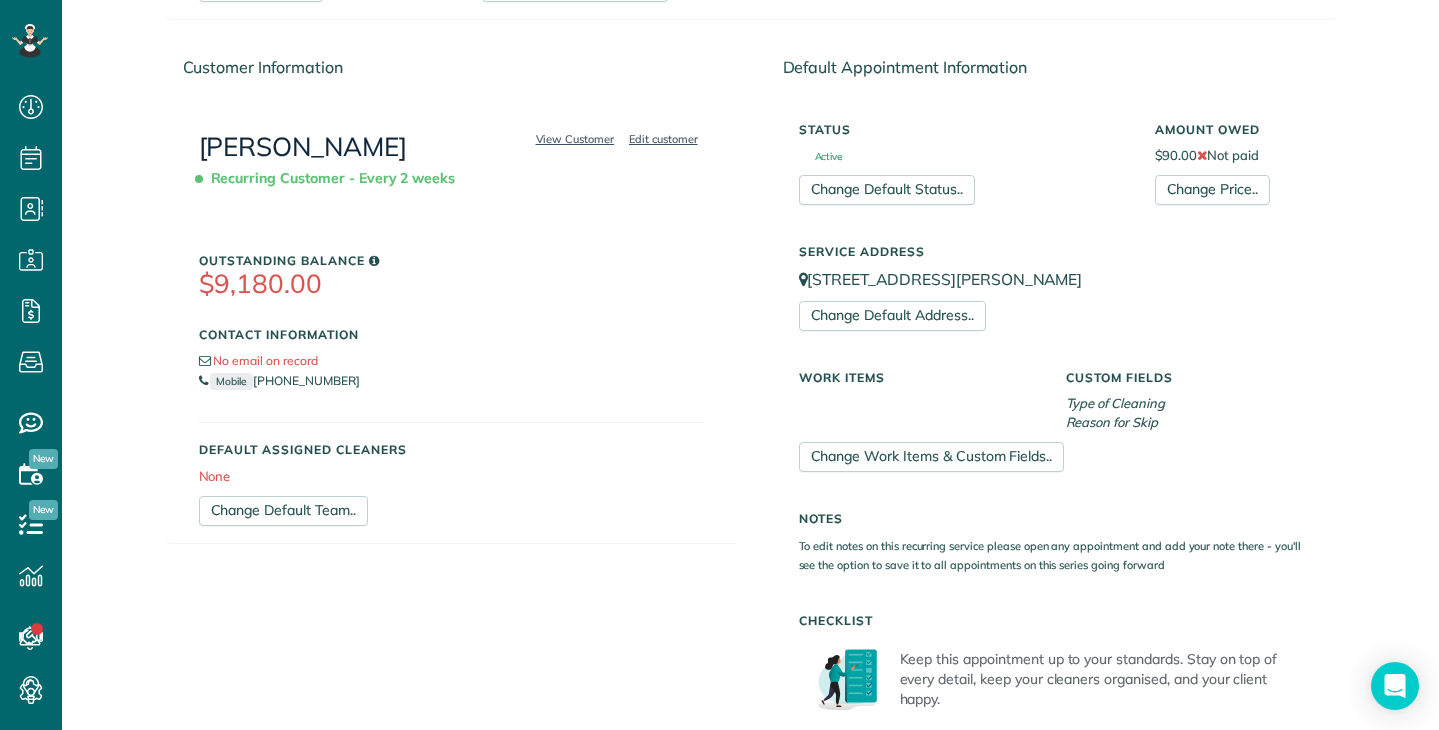 scroll, scrollTop: 0, scrollLeft: 0, axis: both 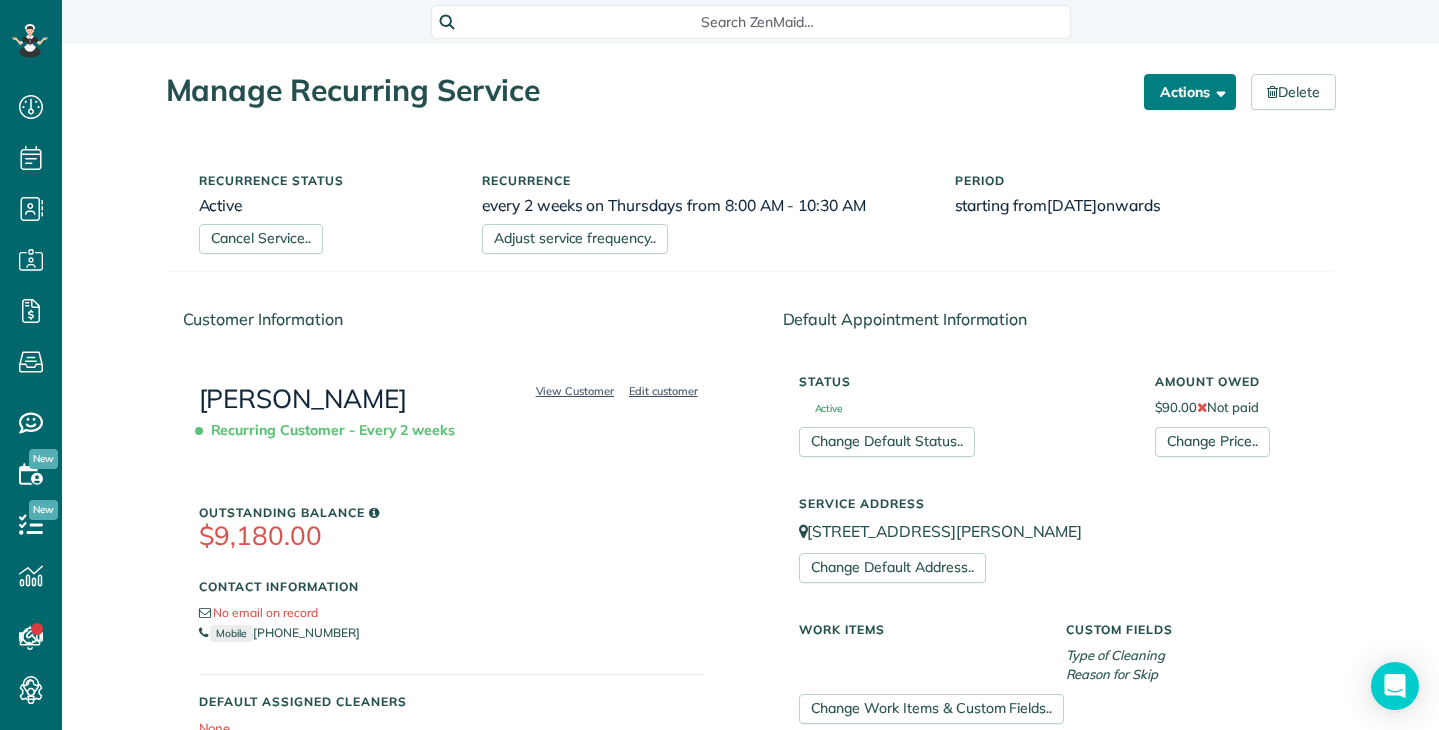 click at bounding box center [1217, 91] 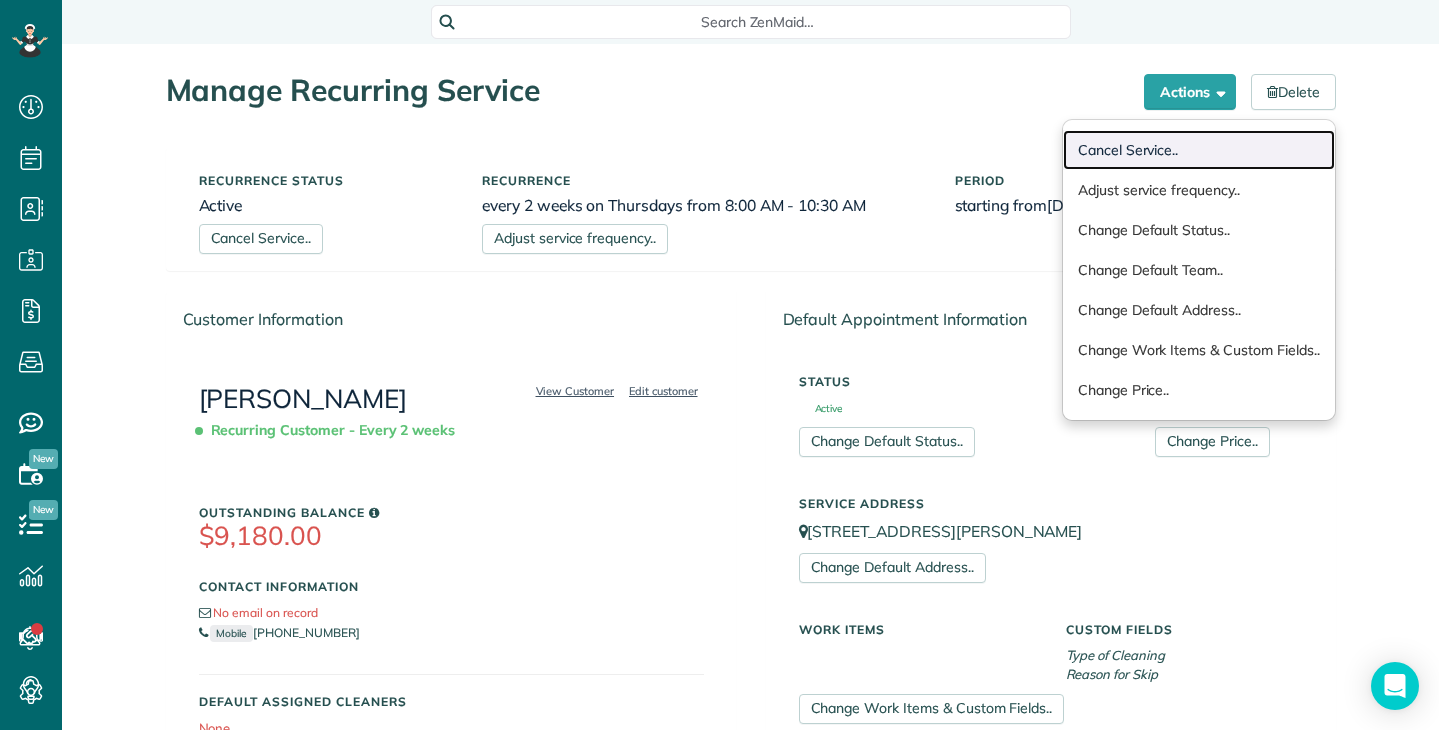click on "Cancel Service.." at bounding box center (1199, 150) 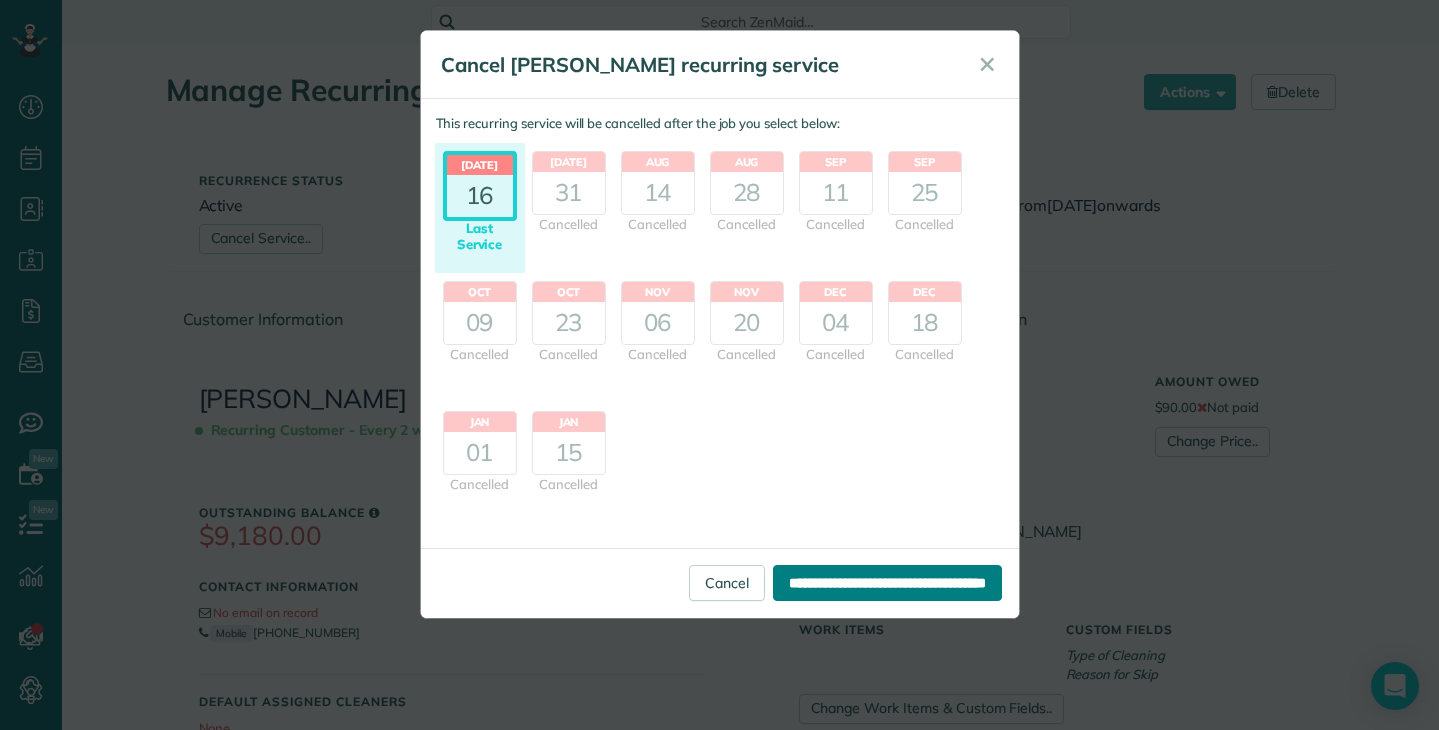 click on "**********" at bounding box center [887, 583] 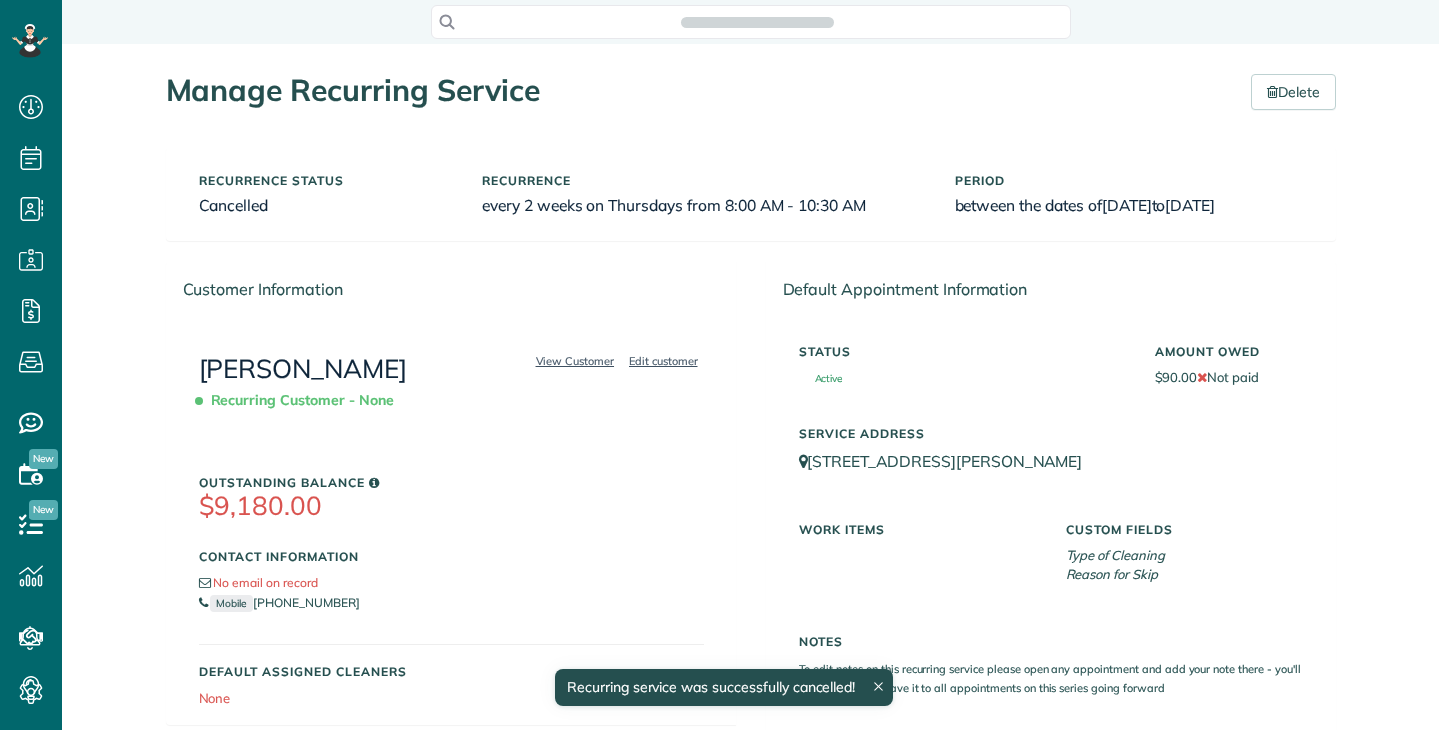 scroll, scrollTop: 0, scrollLeft: 0, axis: both 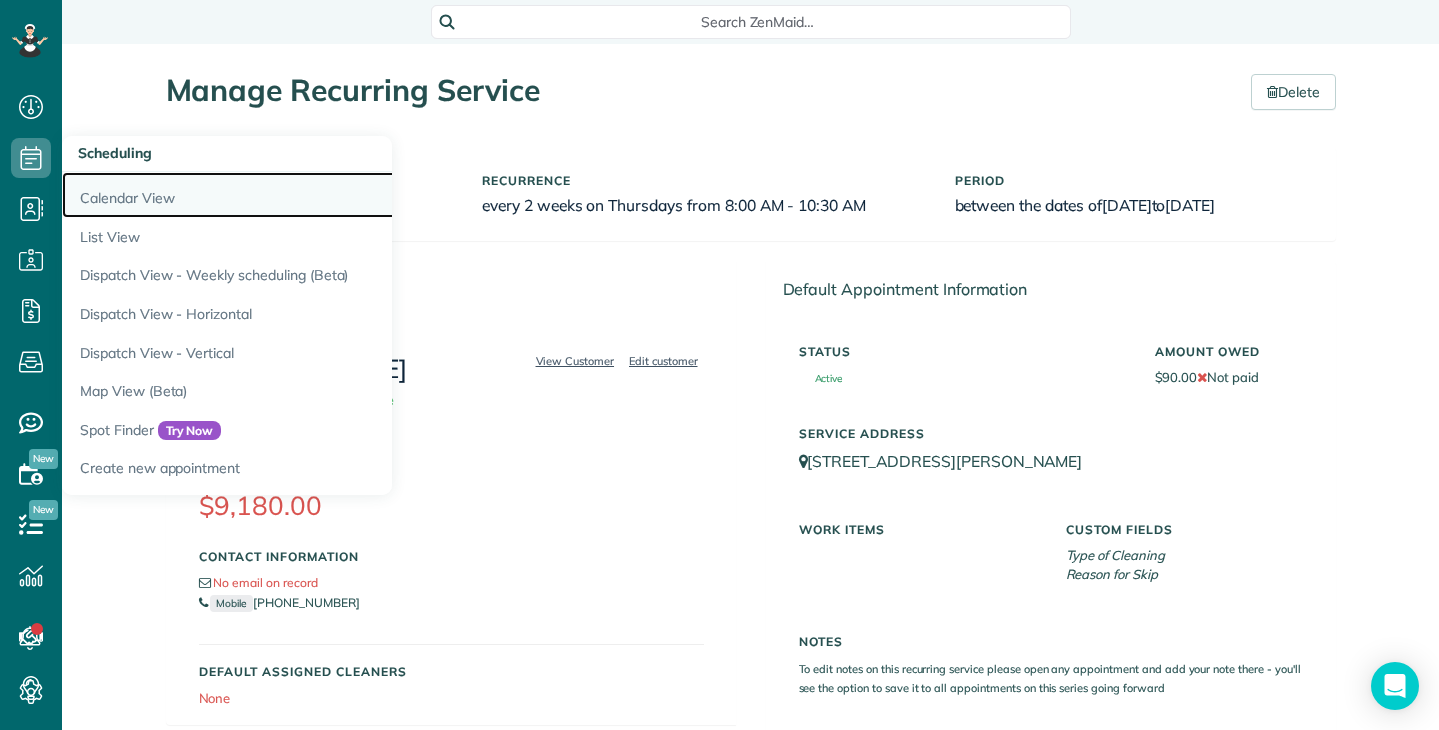 click on "Calendar View" at bounding box center (312, 195) 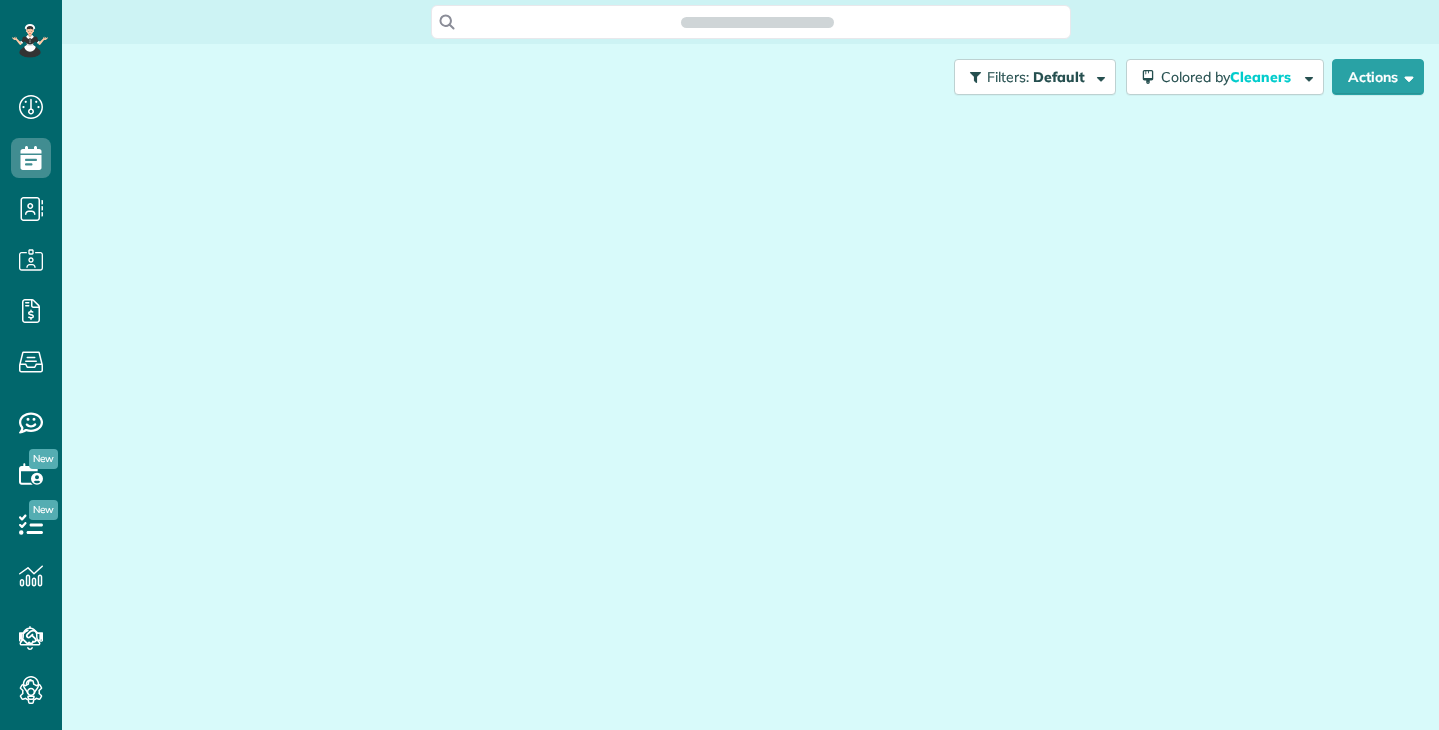 scroll, scrollTop: 0, scrollLeft: 0, axis: both 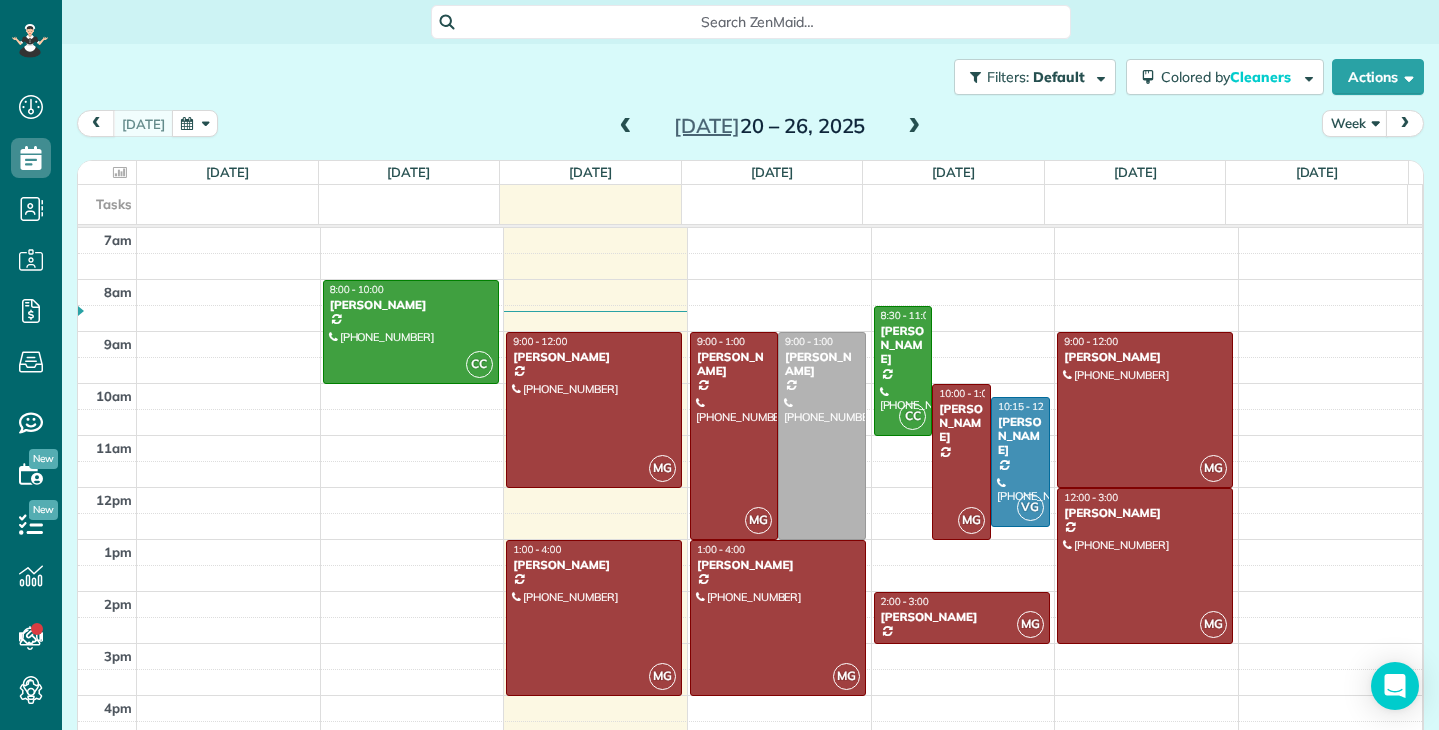 click at bounding box center [914, 127] 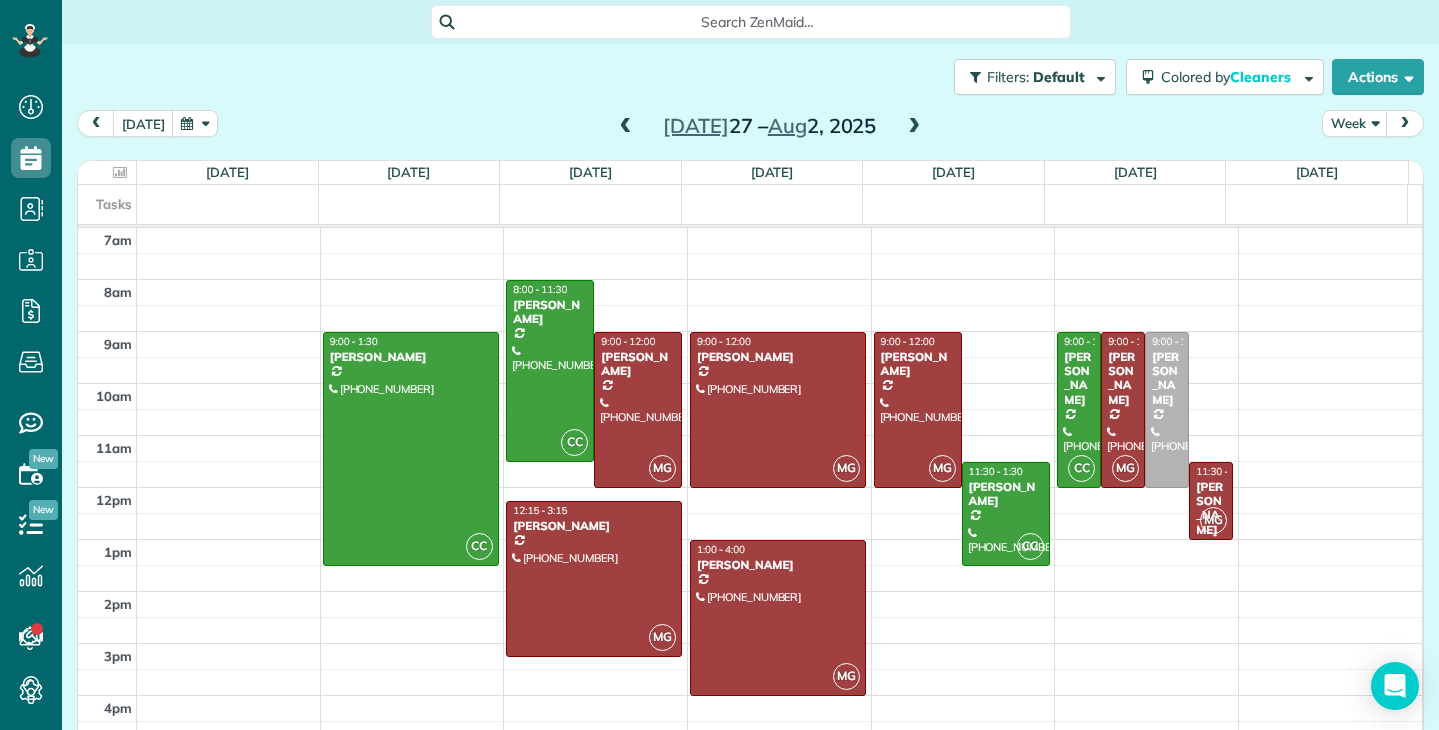 click at bounding box center (626, 127) 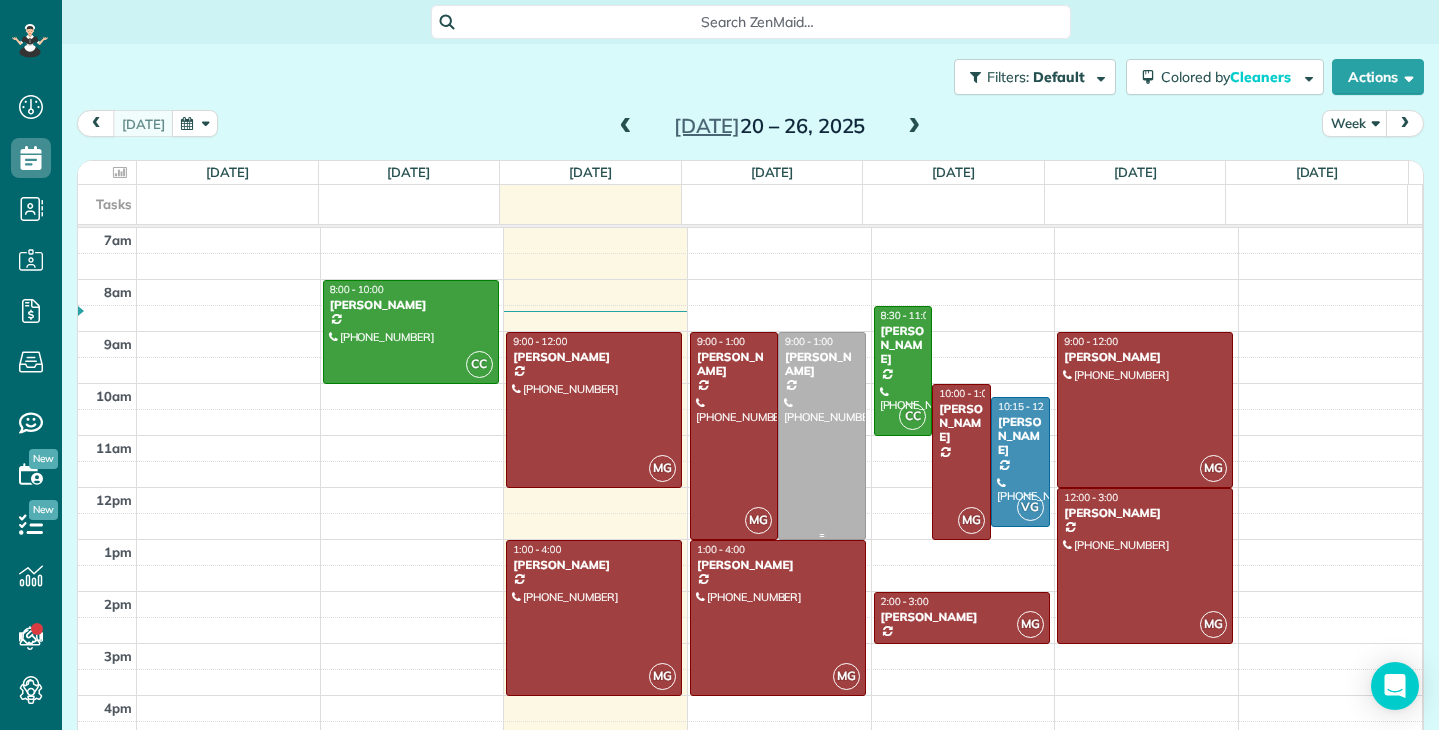 click at bounding box center [822, 436] 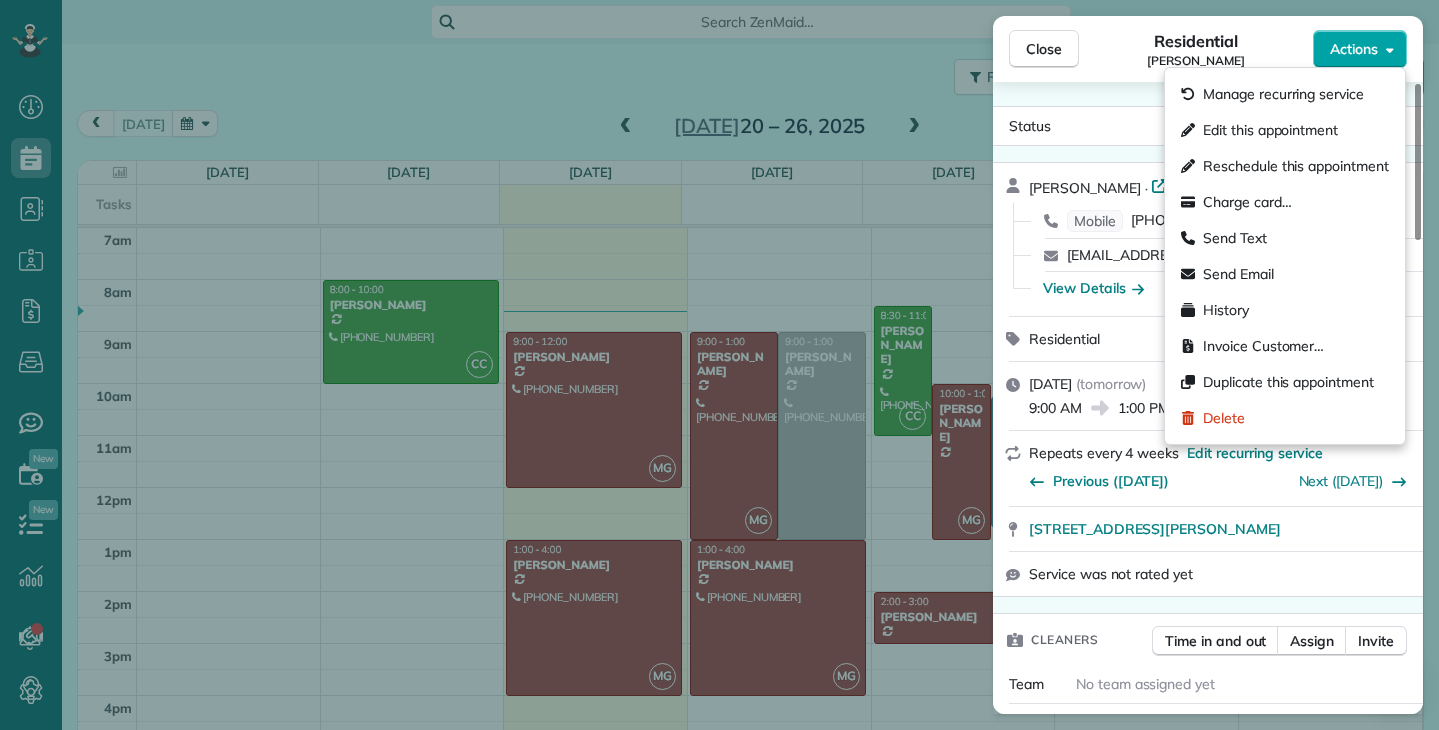 click 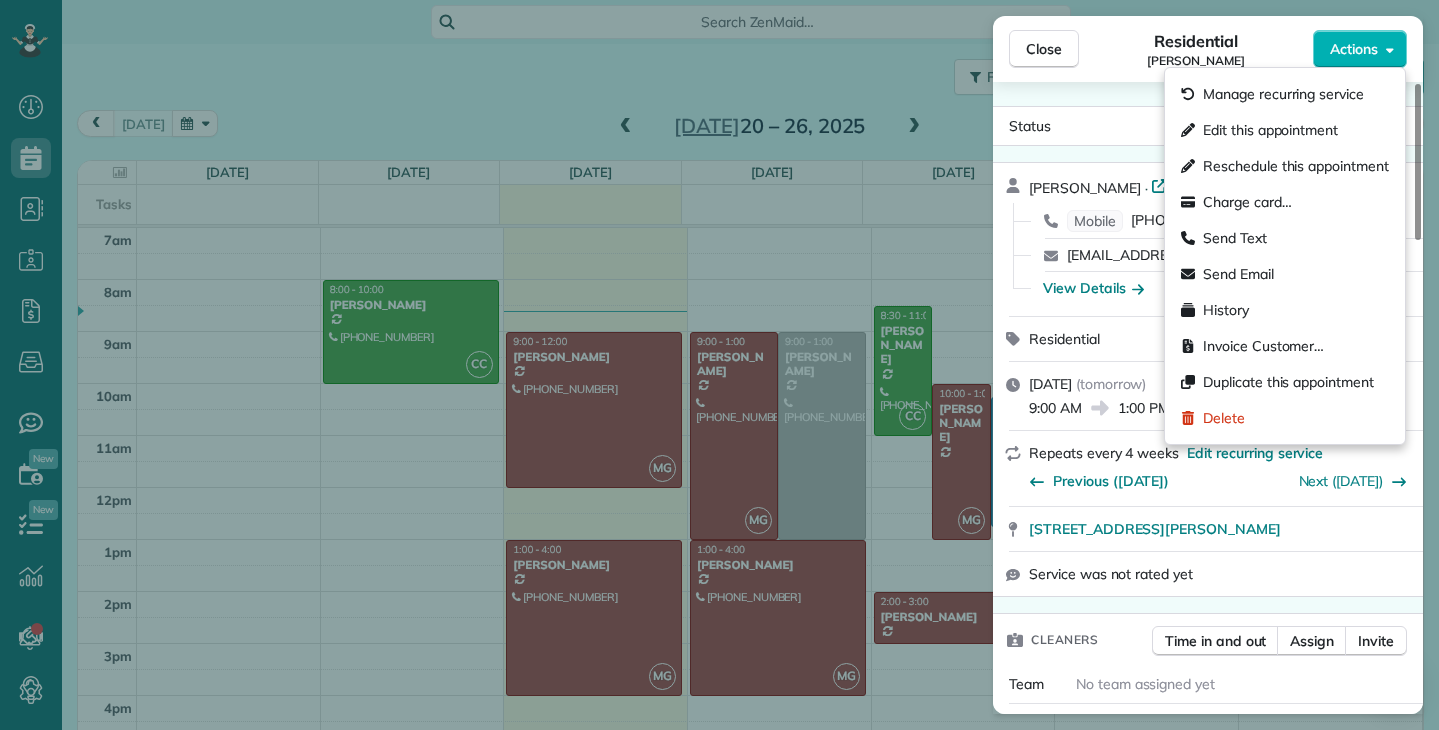 click on "Edit this appointment" at bounding box center (1270, 130) 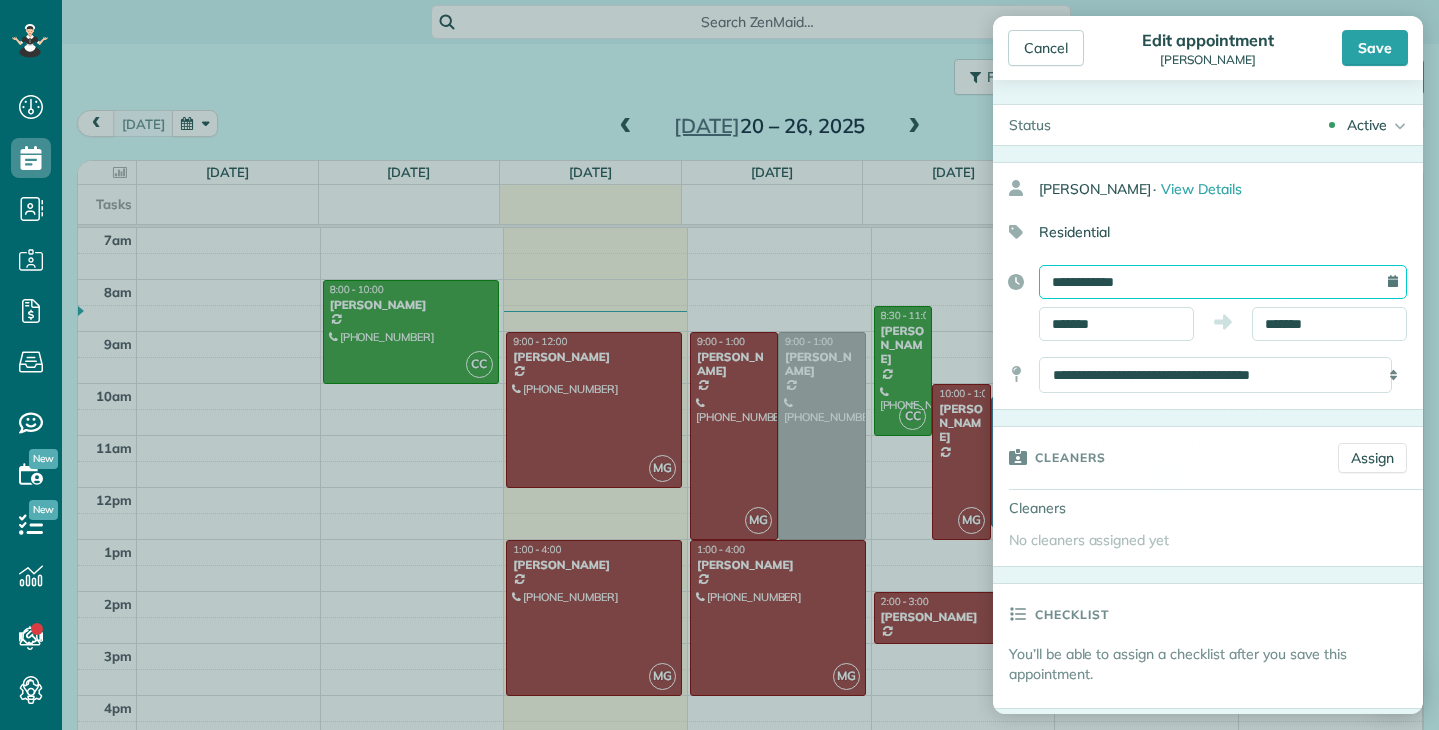 click on "**********" at bounding box center (1223, 282) 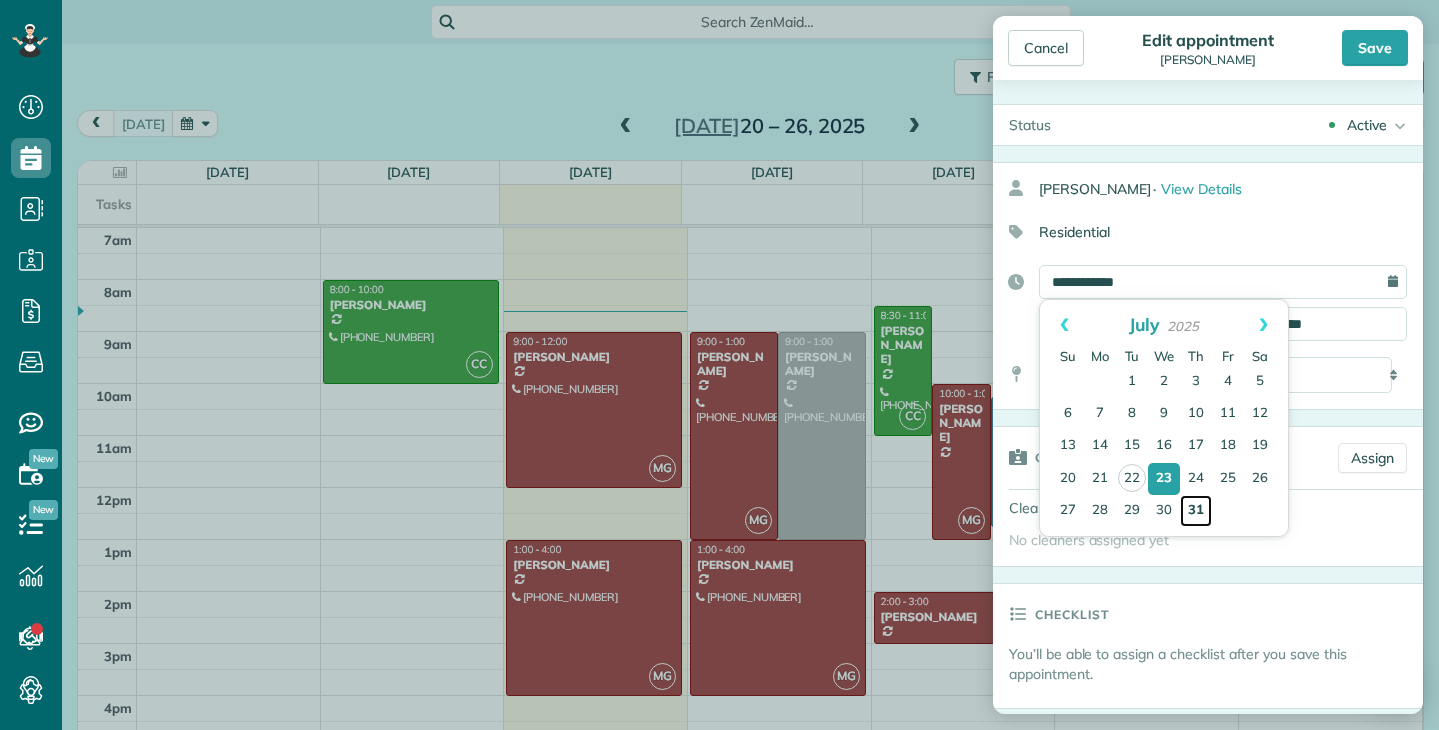click on "31" at bounding box center (1196, 511) 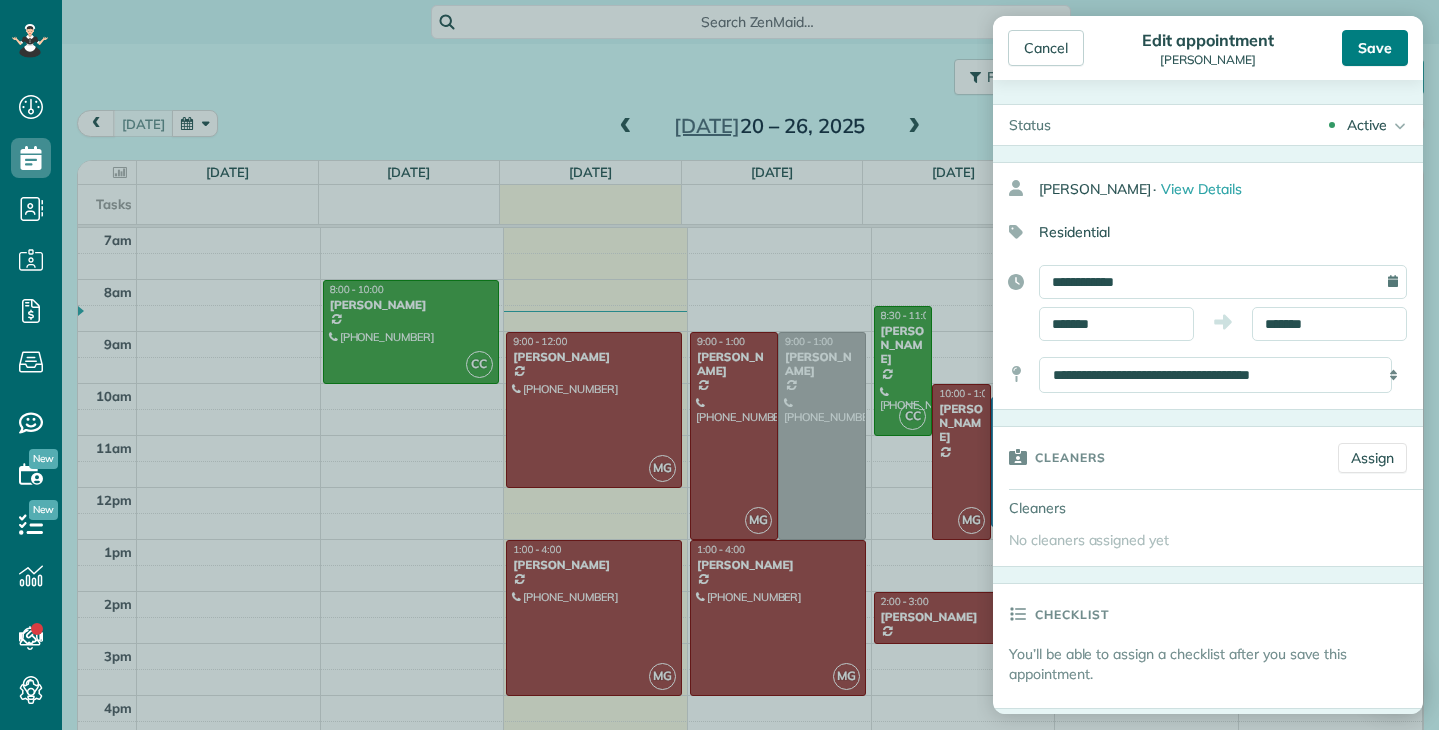 click on "Save" at bounding box center [1375, 48] 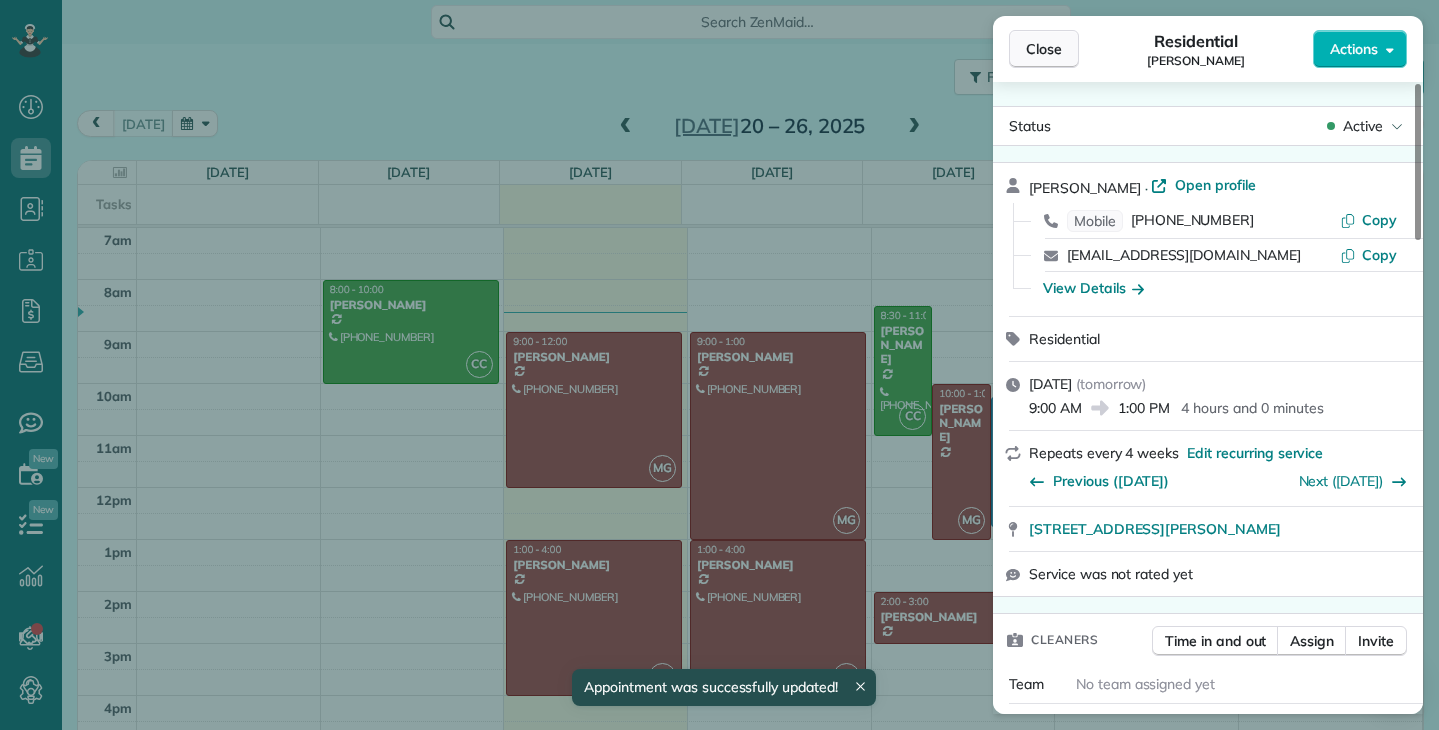 click on "Close" at bounding box center [1044, 49] 